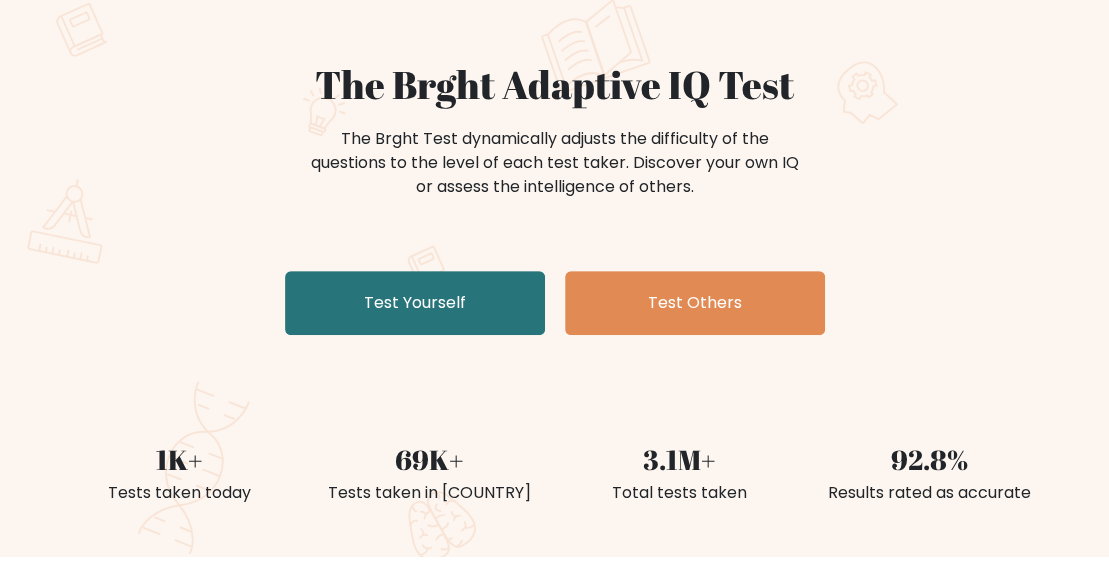 scroll, scrollTop: 142, scrollLeft: 0, axis: vertical 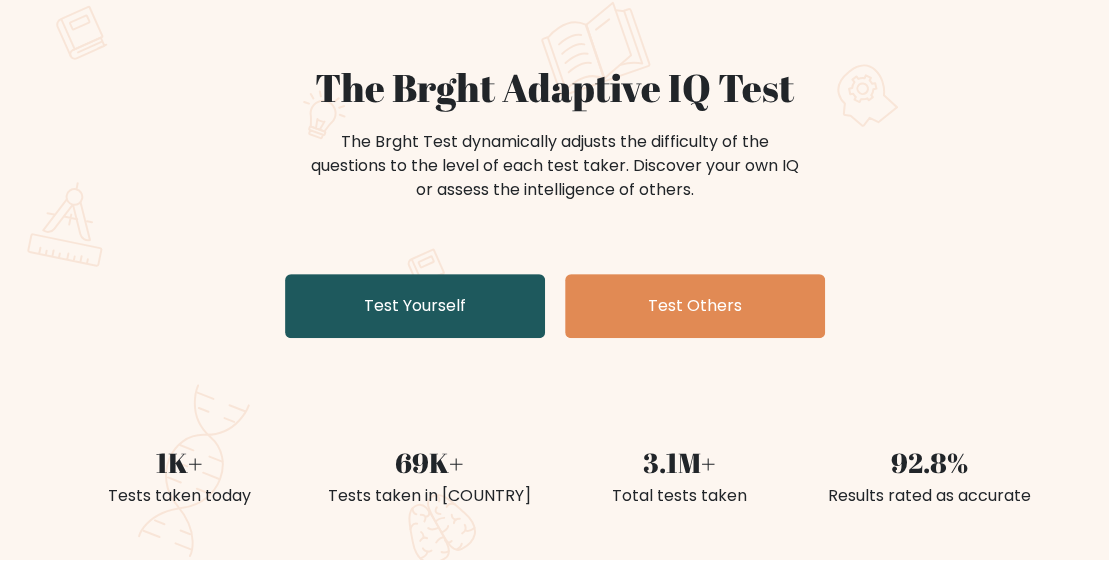 click on "Test Yourself" at bounding box center (415, 306) 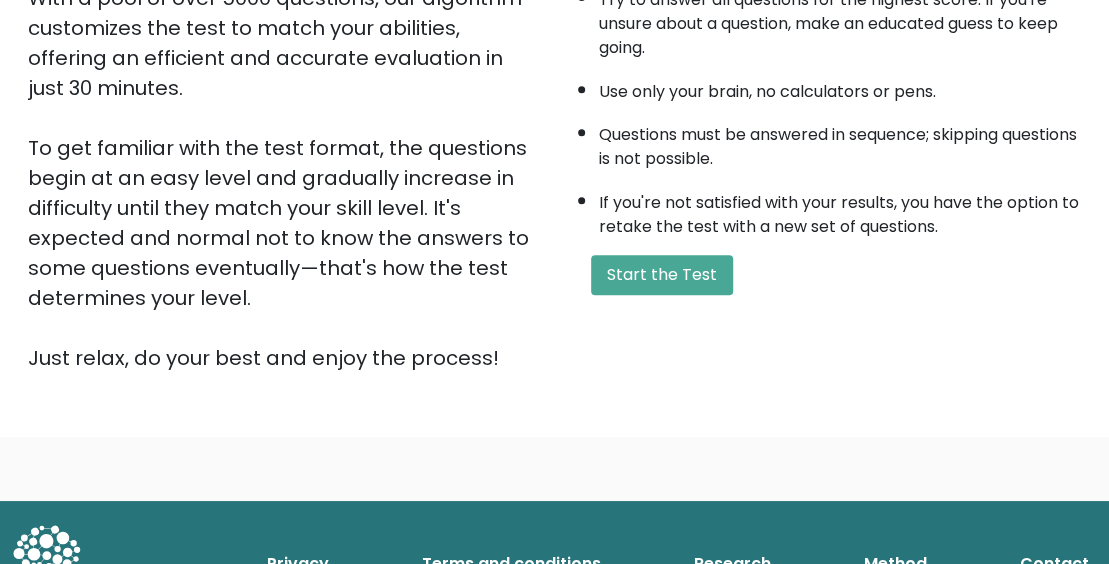 scroll, scrollTop: 384, scrollLeft: 0, axis: vertical 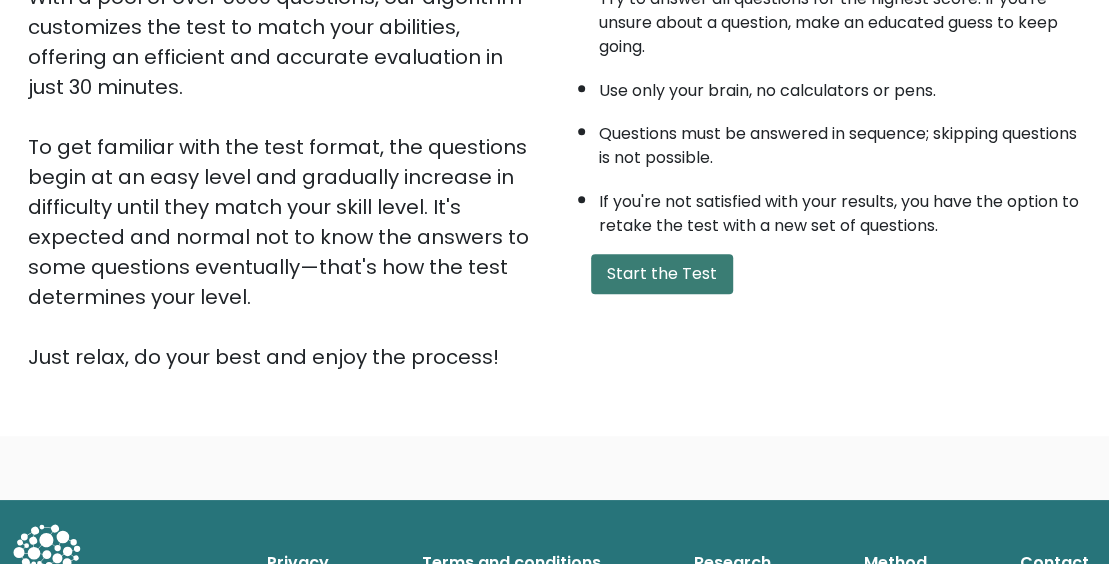 click on "Start the Test" at bounding box center (662, 274) 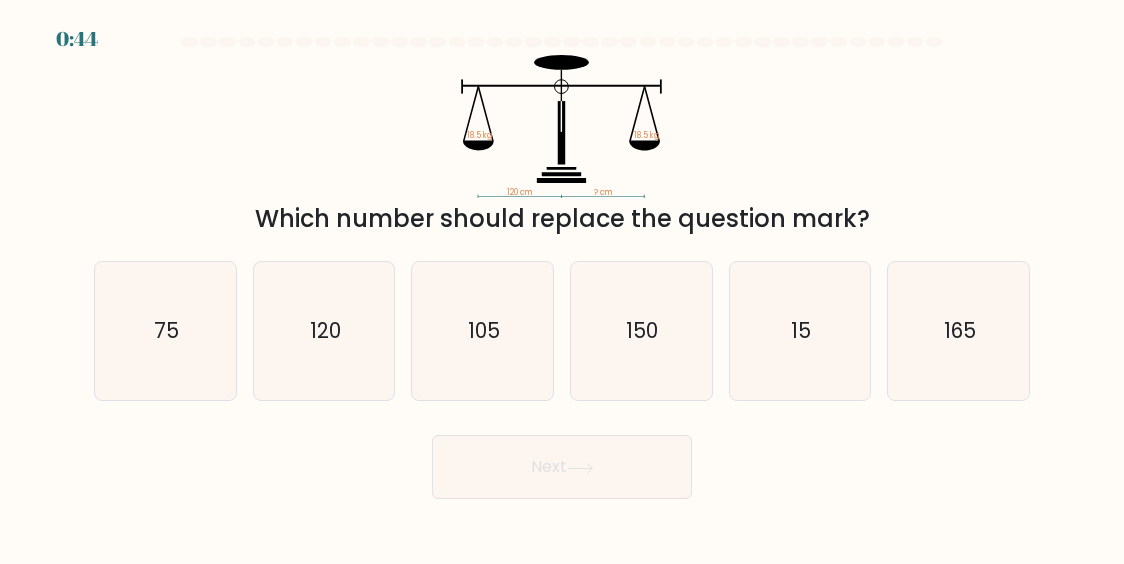 scroll, scrollTop: 0, scrollLeft: 0, axis: both 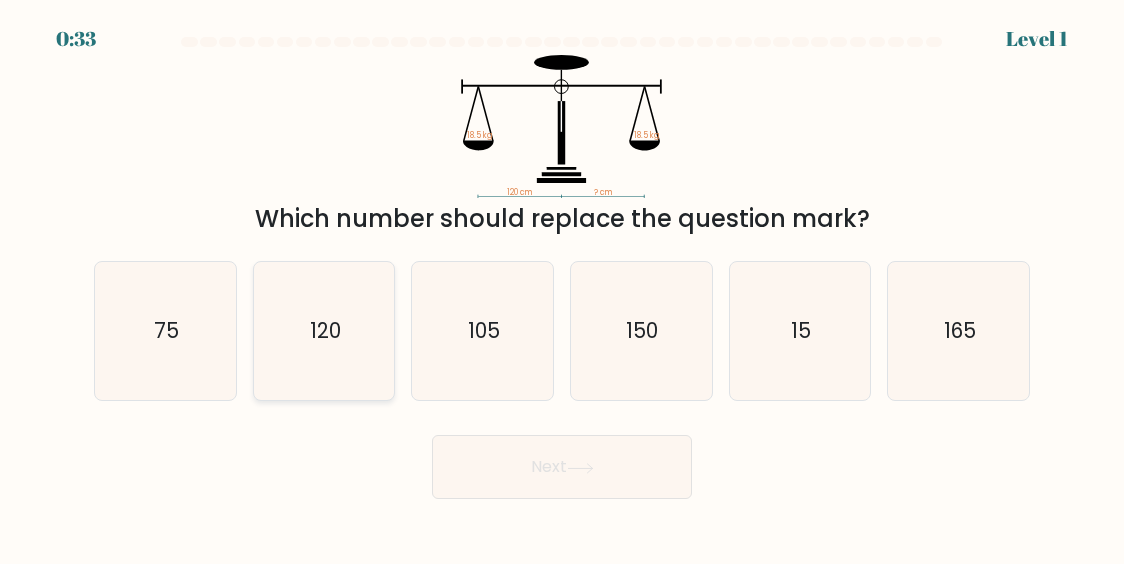 click on "120" 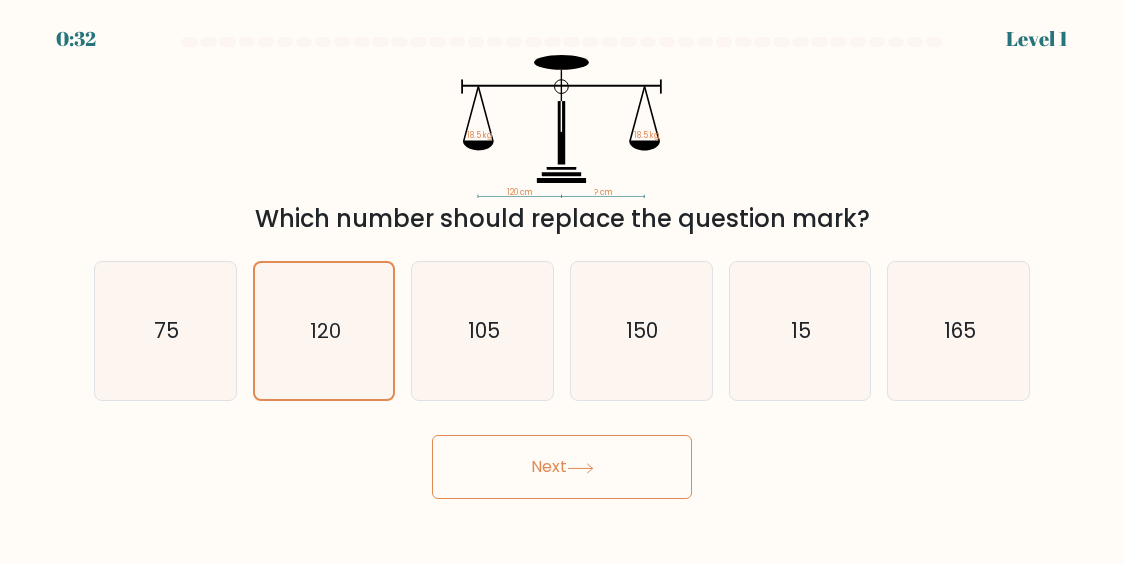 click on "Next" at bounding box center (562, 467) 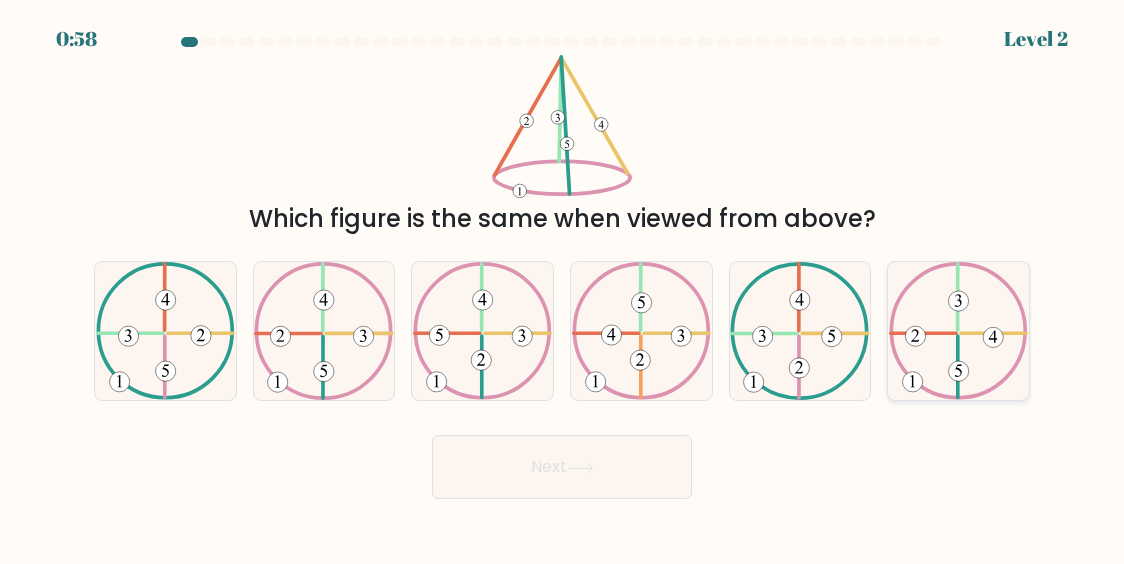 click 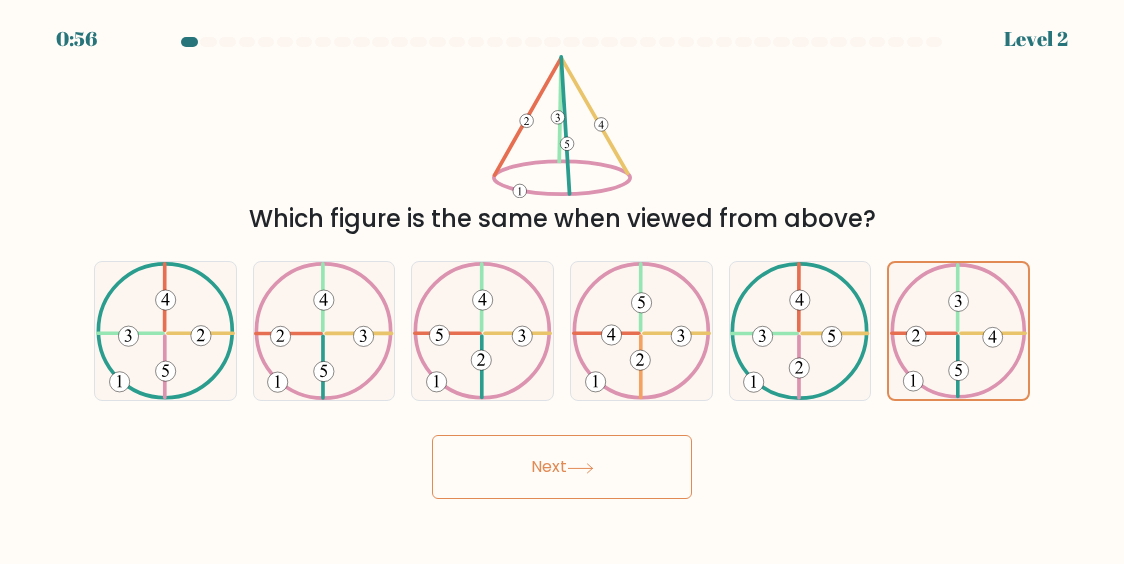 click on "Next" at bounding box center [562, 467] 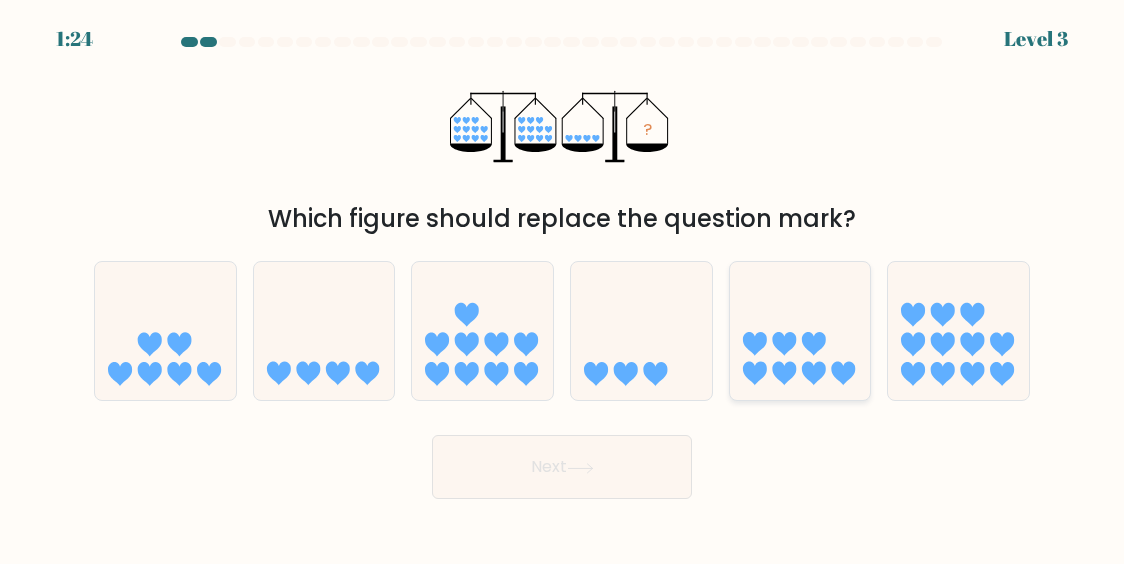 click 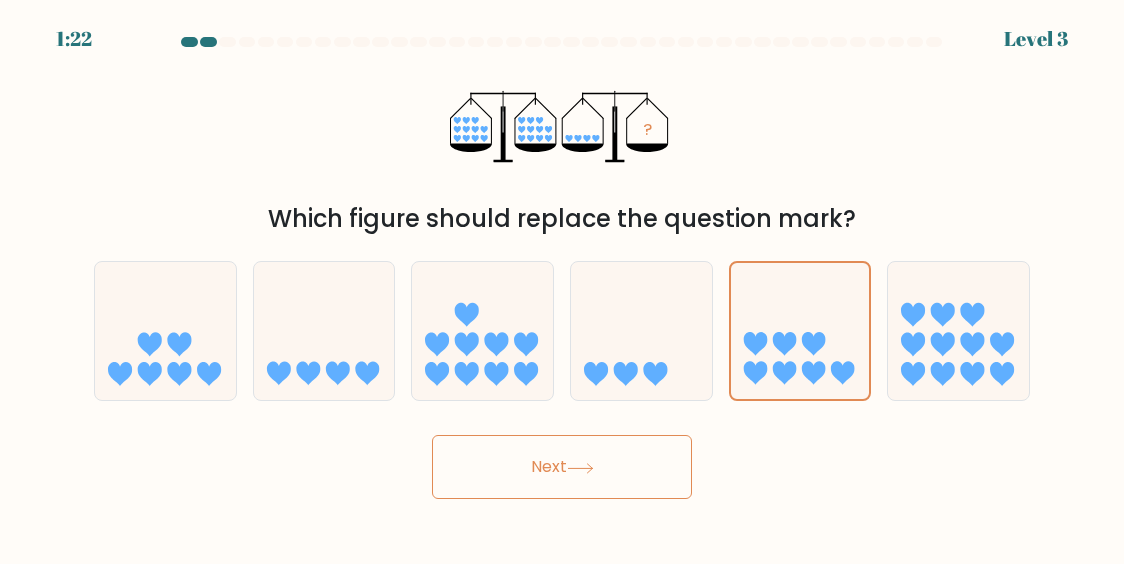 click on "Next" at bounding box center [562, 467] 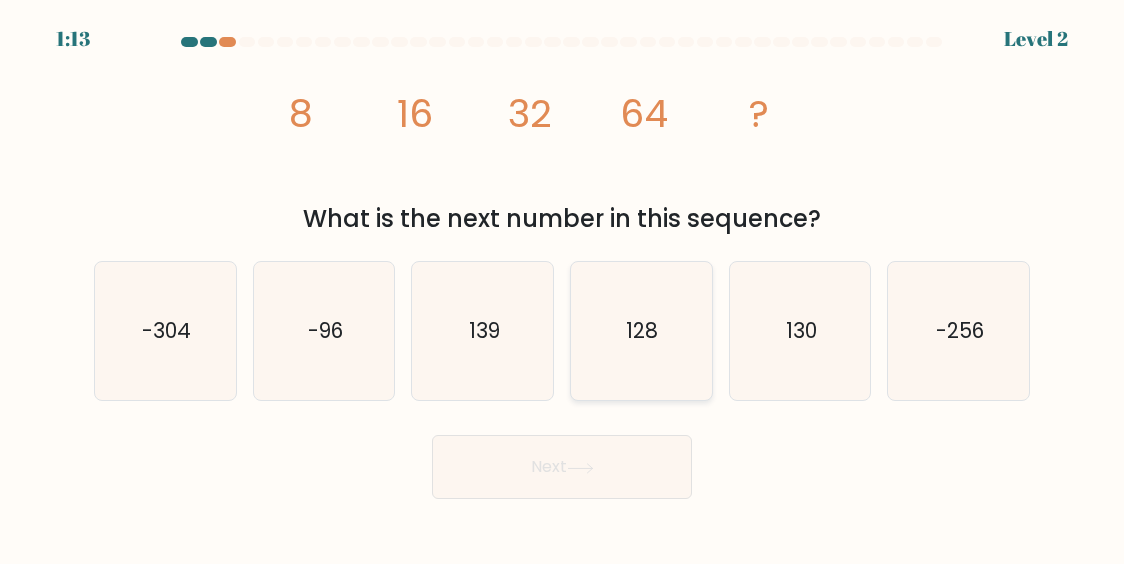 click on "128" 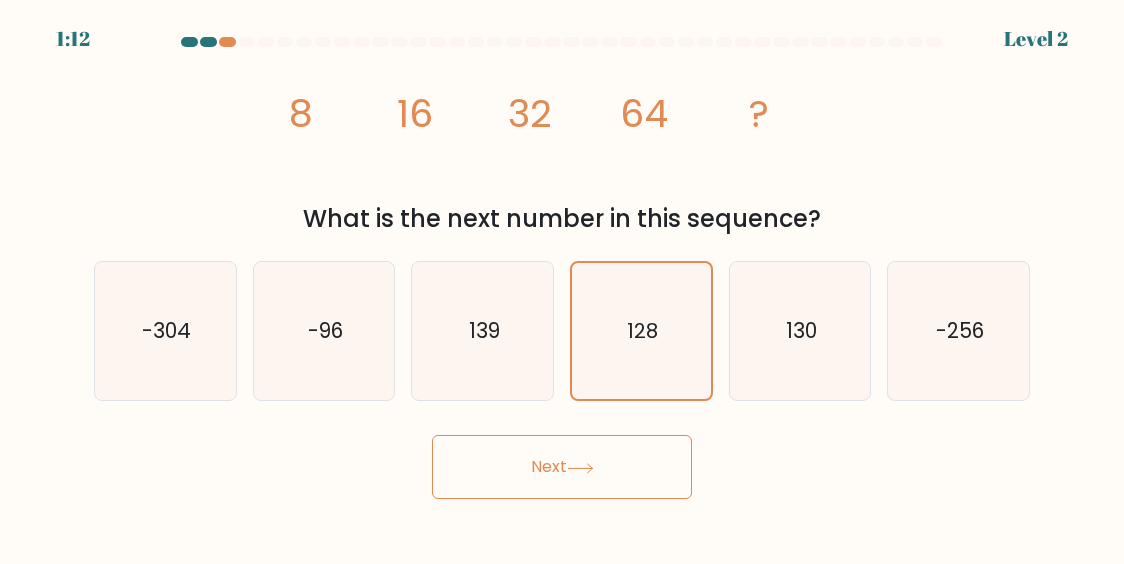 click 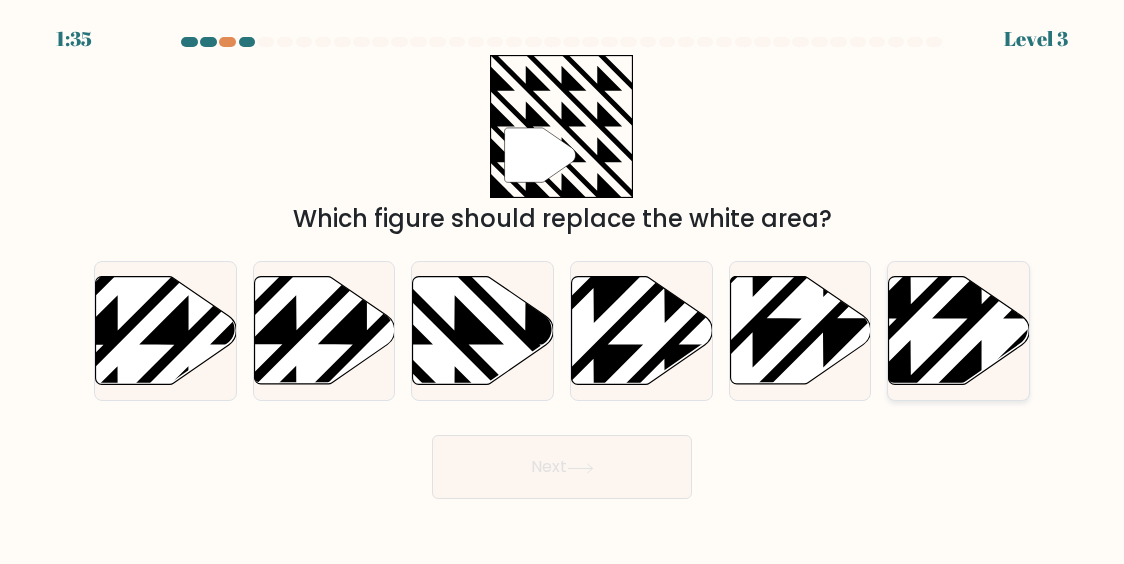 click 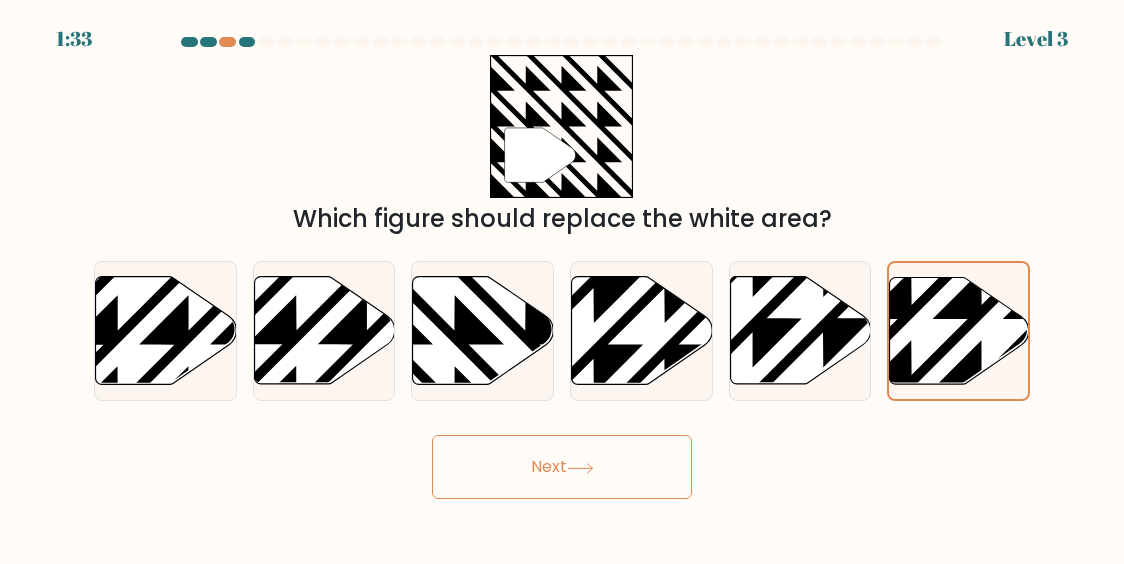 click on "Next" at bounding box center [562, 467] 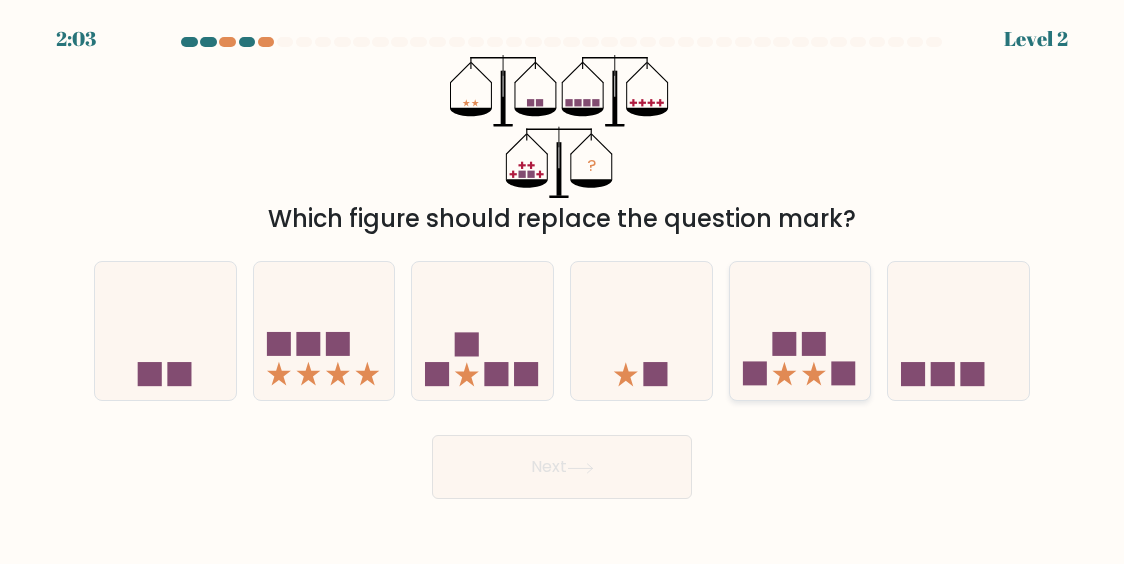 click 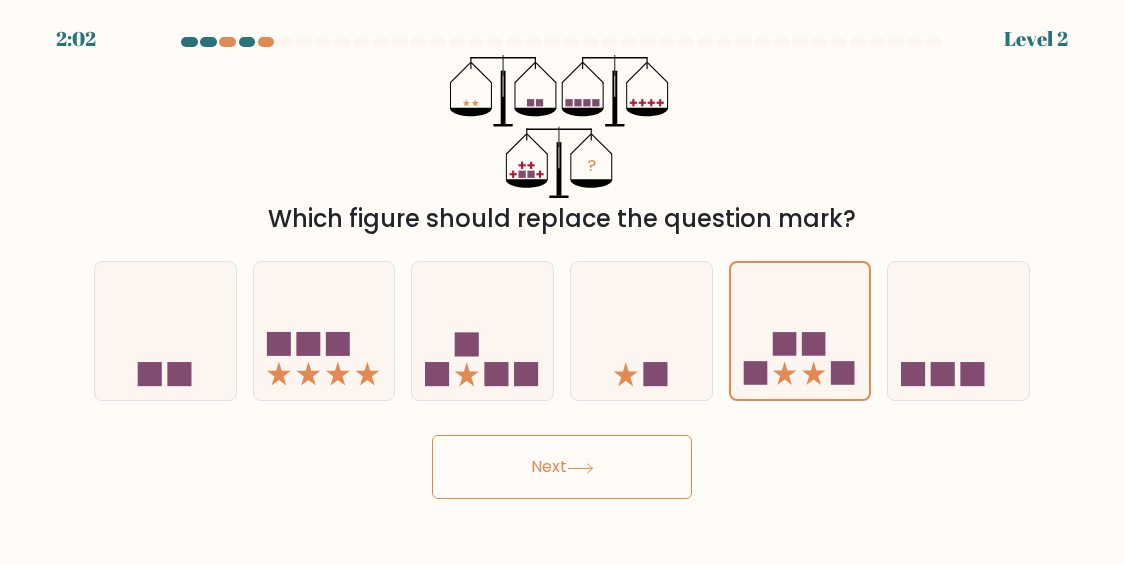click on "Next" at bounding box center [562, 467] 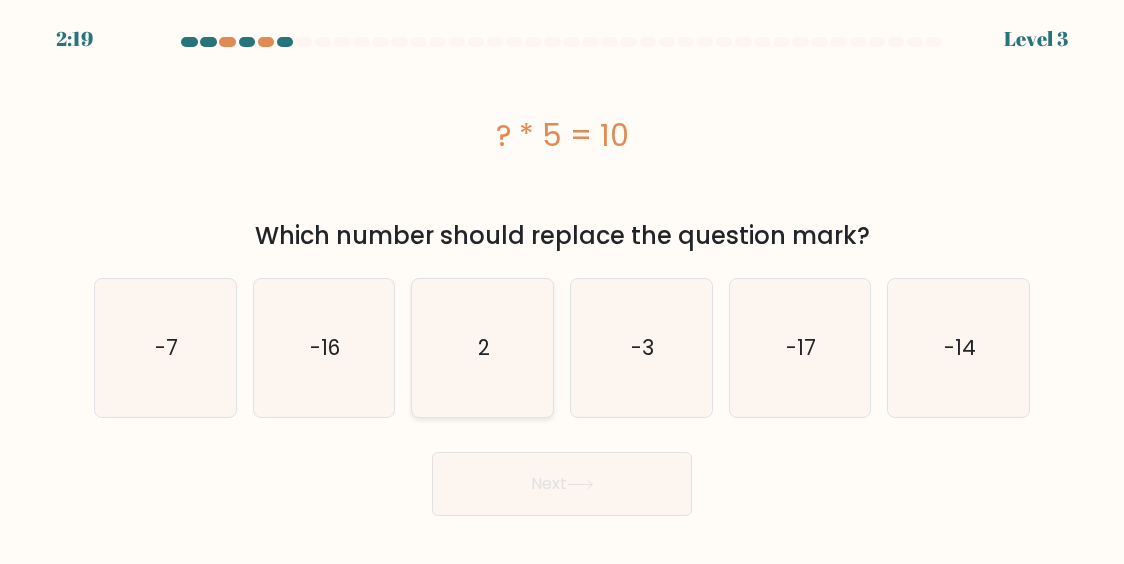 click on "2" 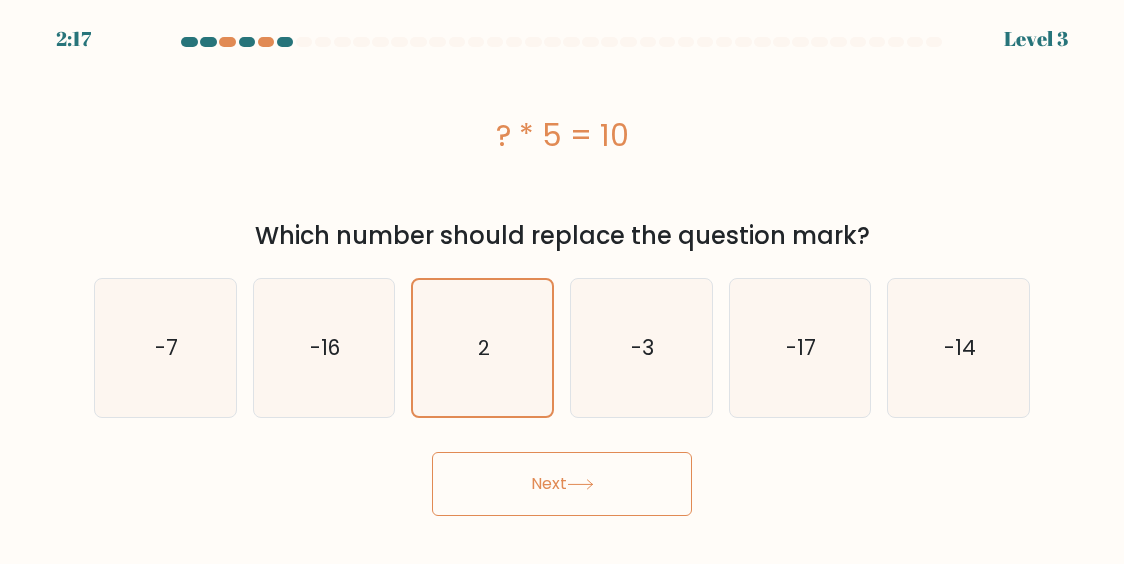 click on "Next" at bounding box center (562, 484) 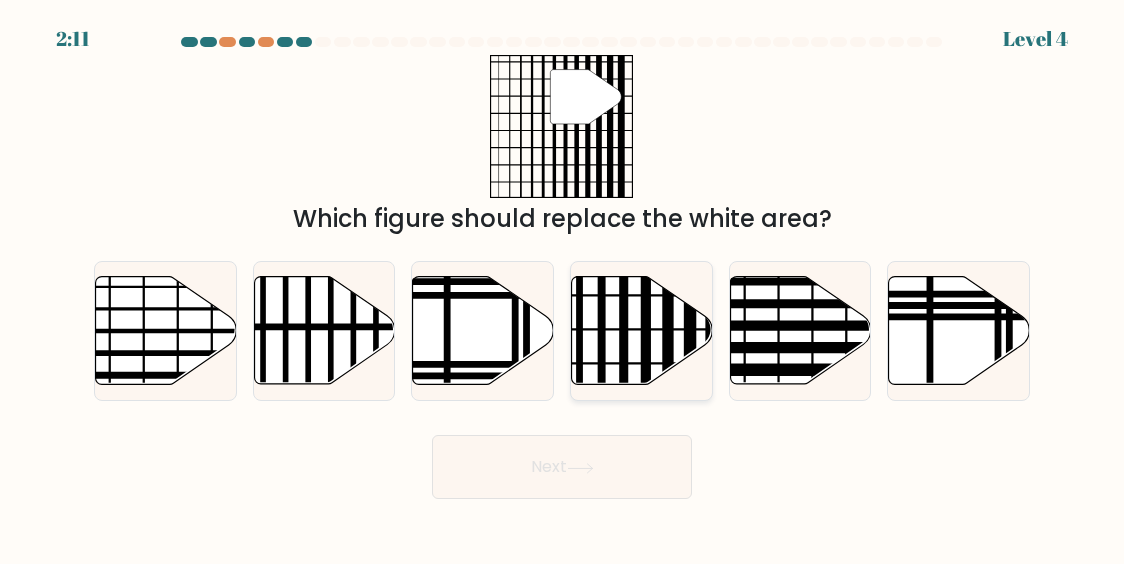 click 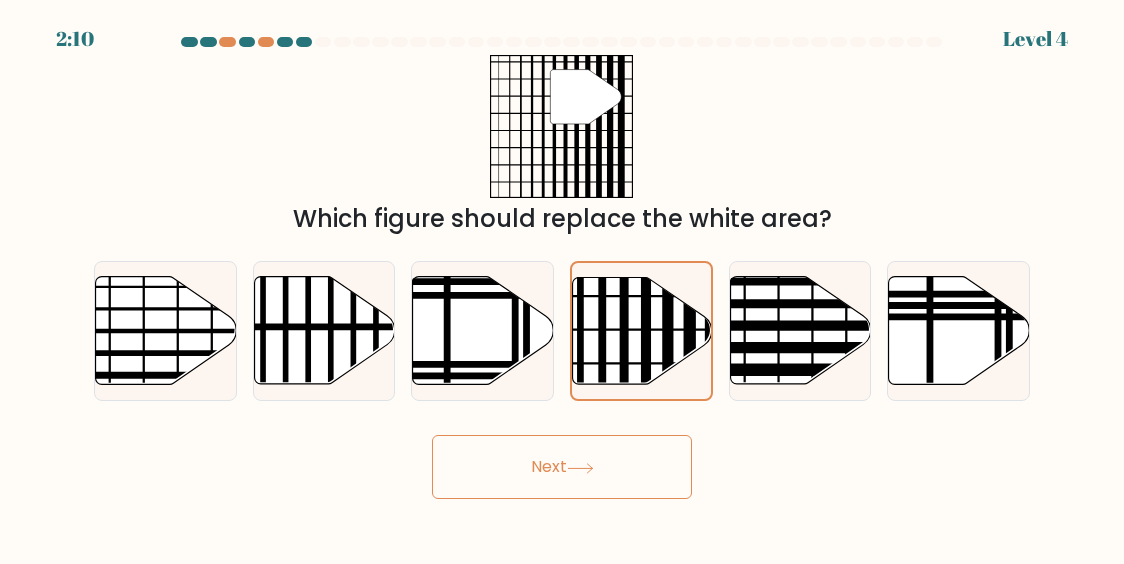 click on "Next" at bounding box center [562, 467] 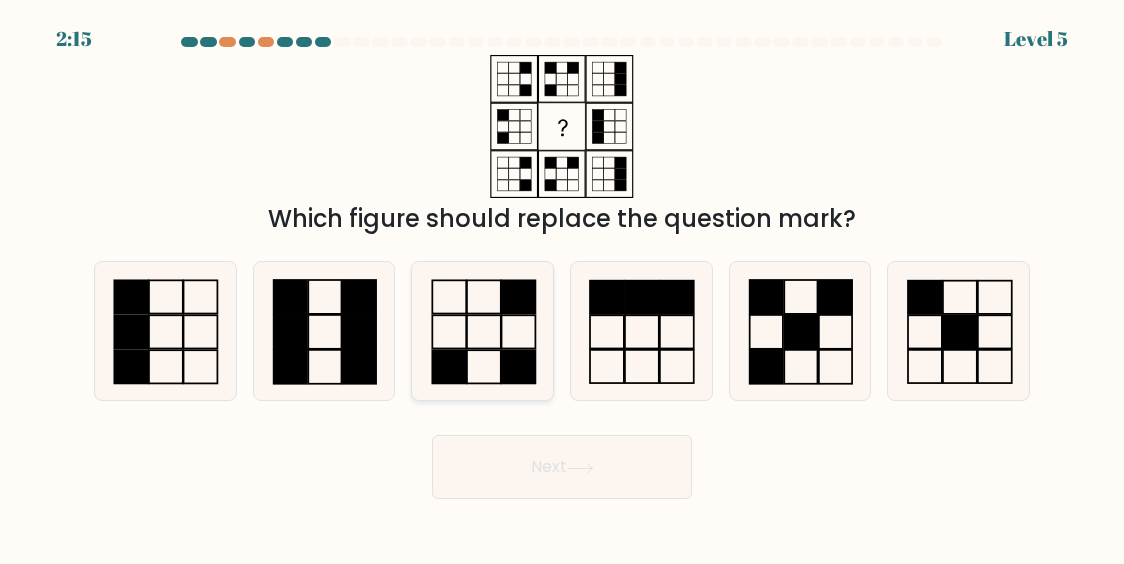 click 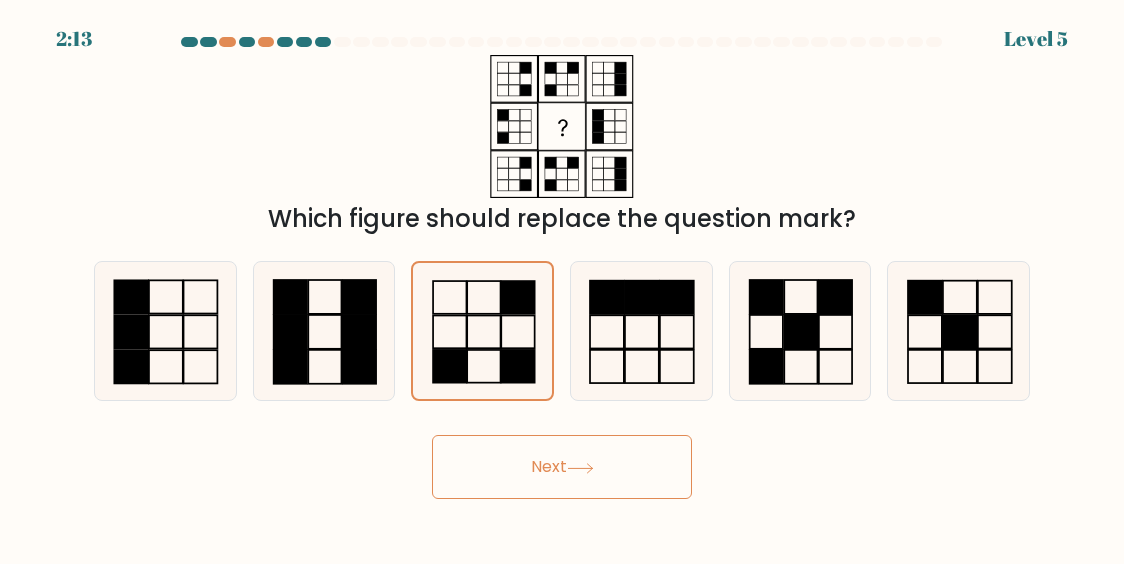 click on "Next" at bounding box center (562, 467) 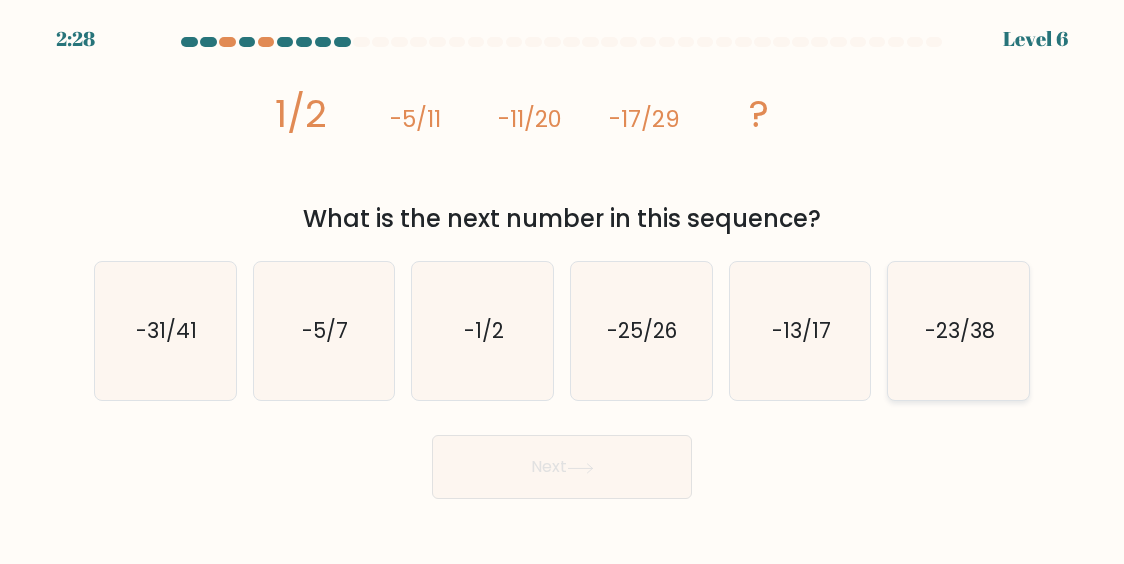 click on "-23/38" 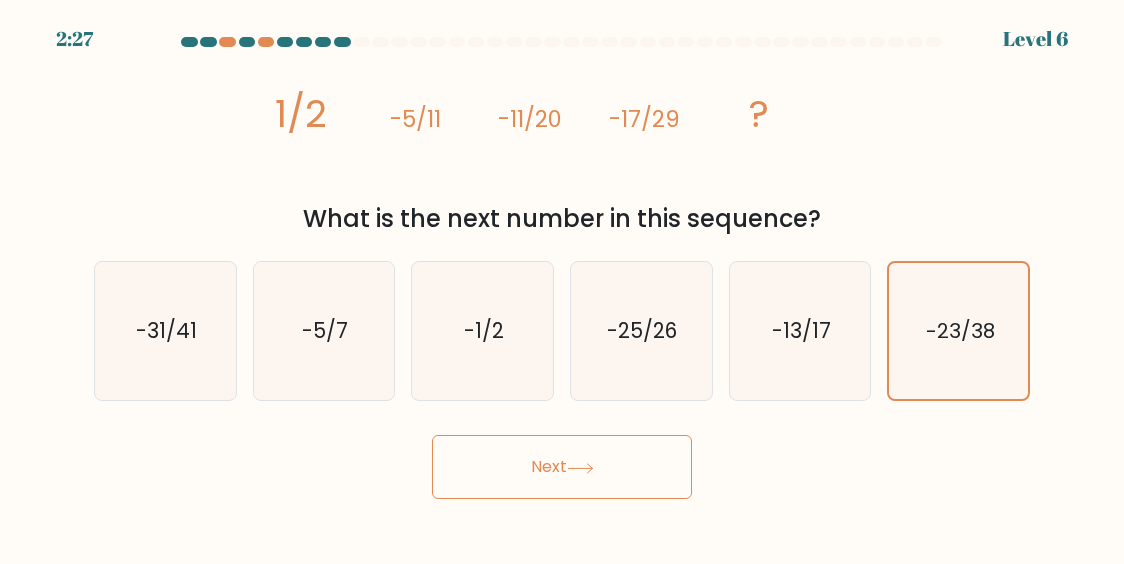 click on "Next" at bounding box center [562, 467] 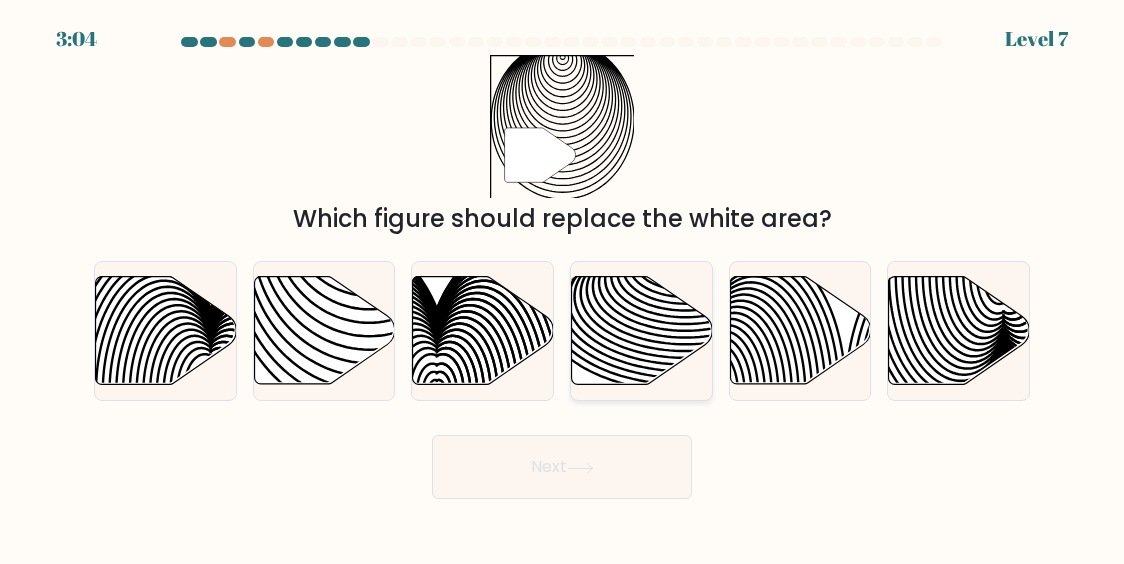click 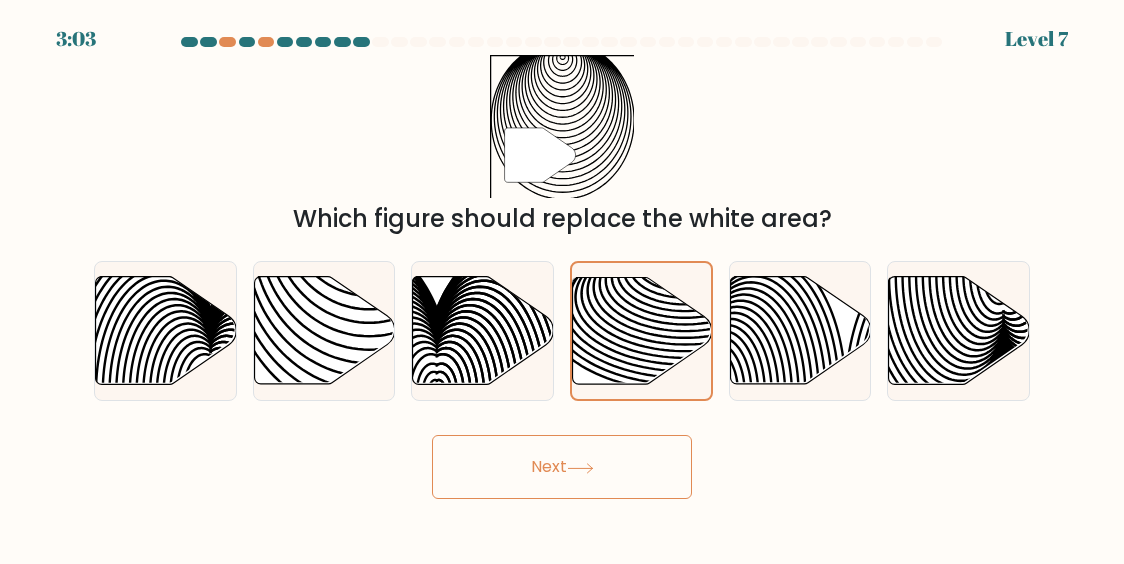 click on "Next" at bounding box center [562, 467] 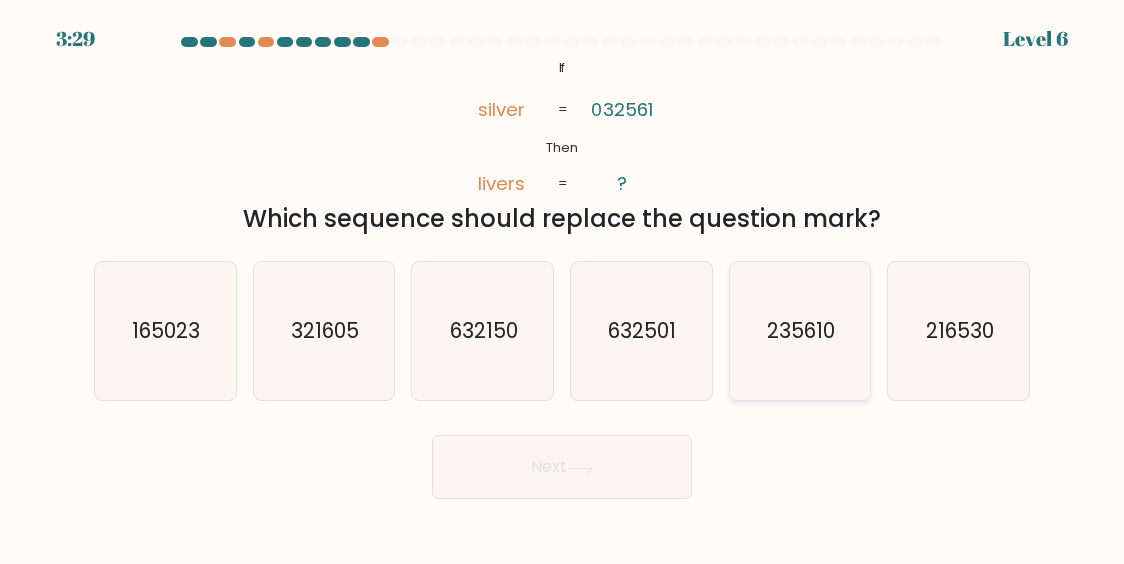 click on "235610" 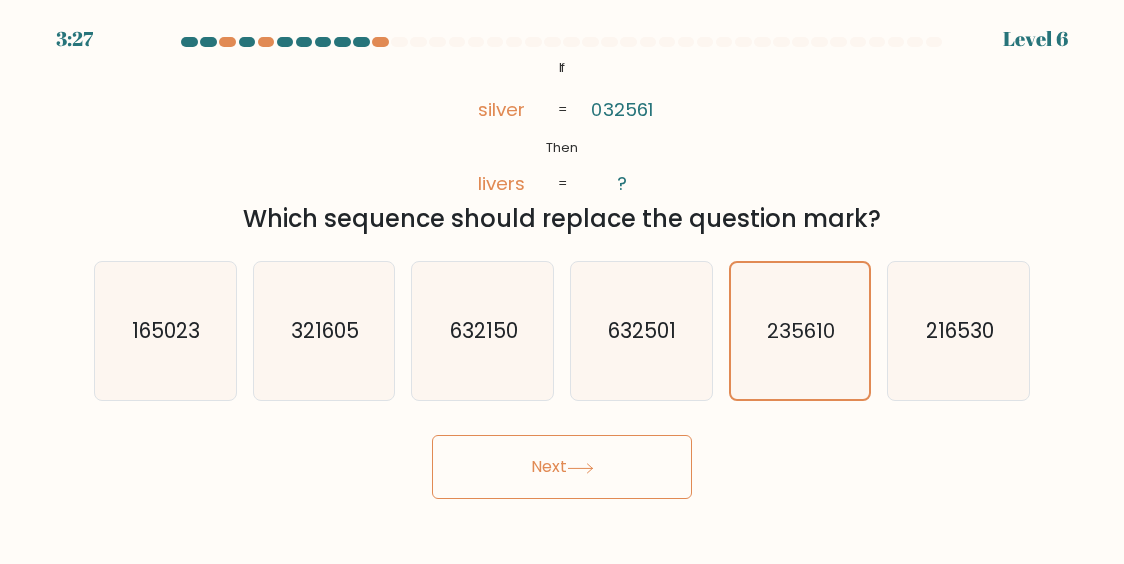 click on "Next" at bounding box center (562, 467) 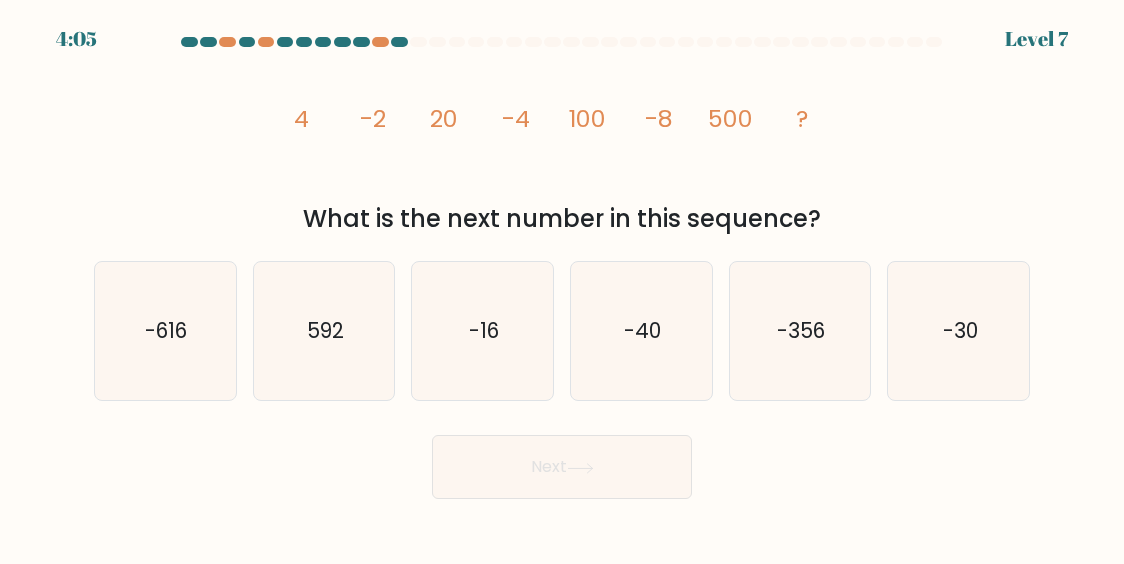 click on "image/svg+xml
4
-2
20
-4
100
-8
500
?" 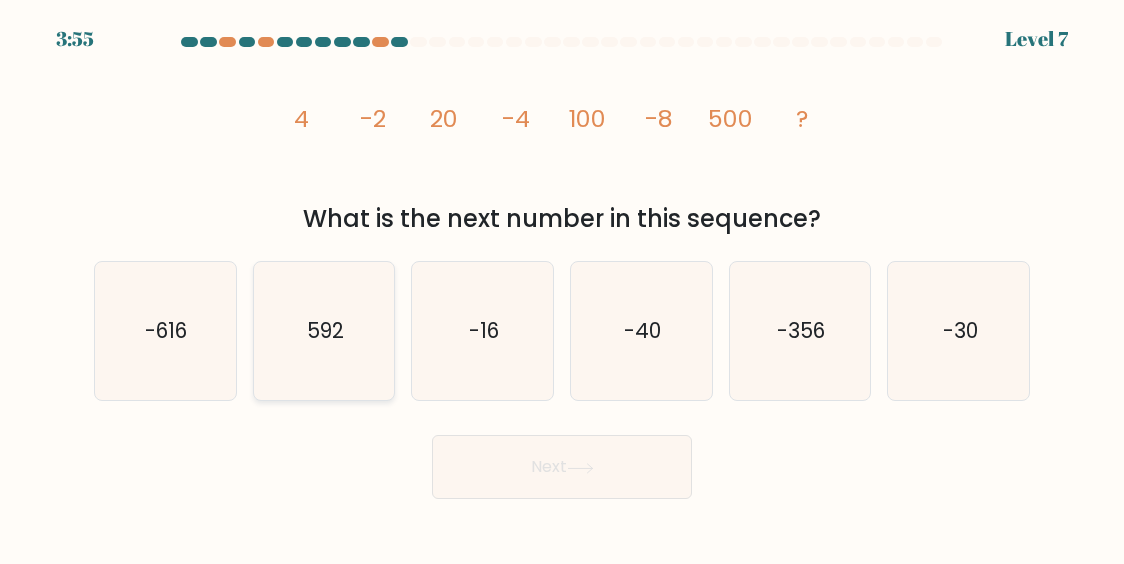 click on "592" 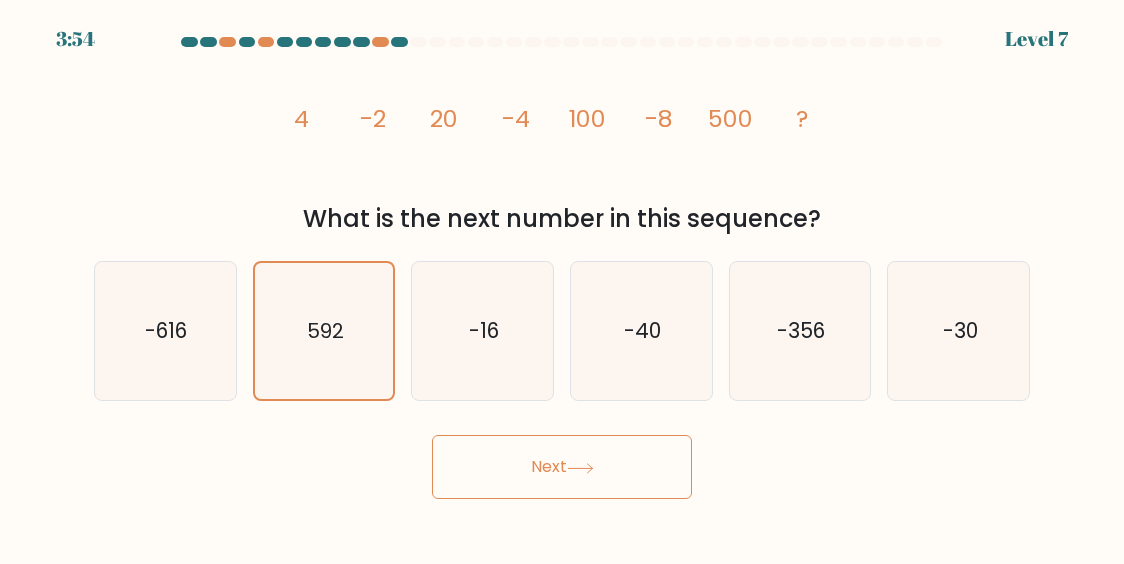 click on "Next" at bounding box center [562, 467] 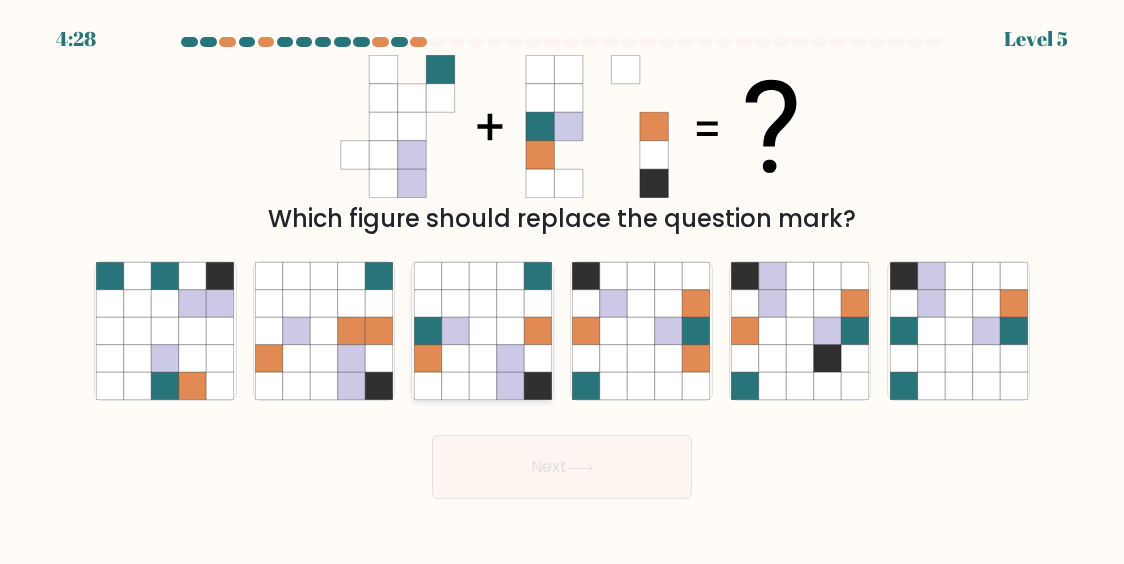 click 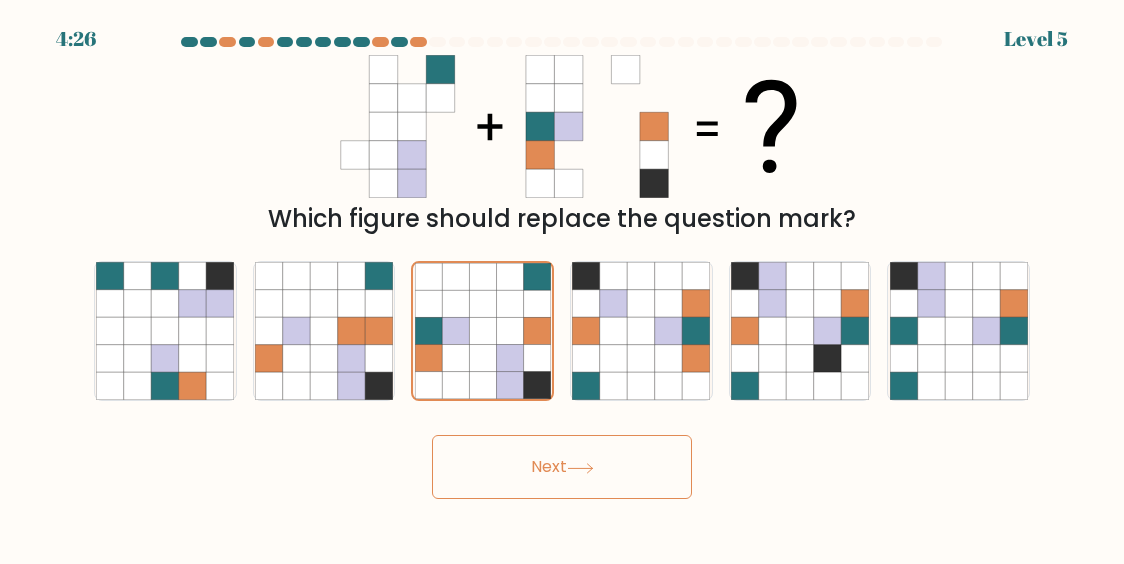 click on "Next" at bounding box center (562, 467) 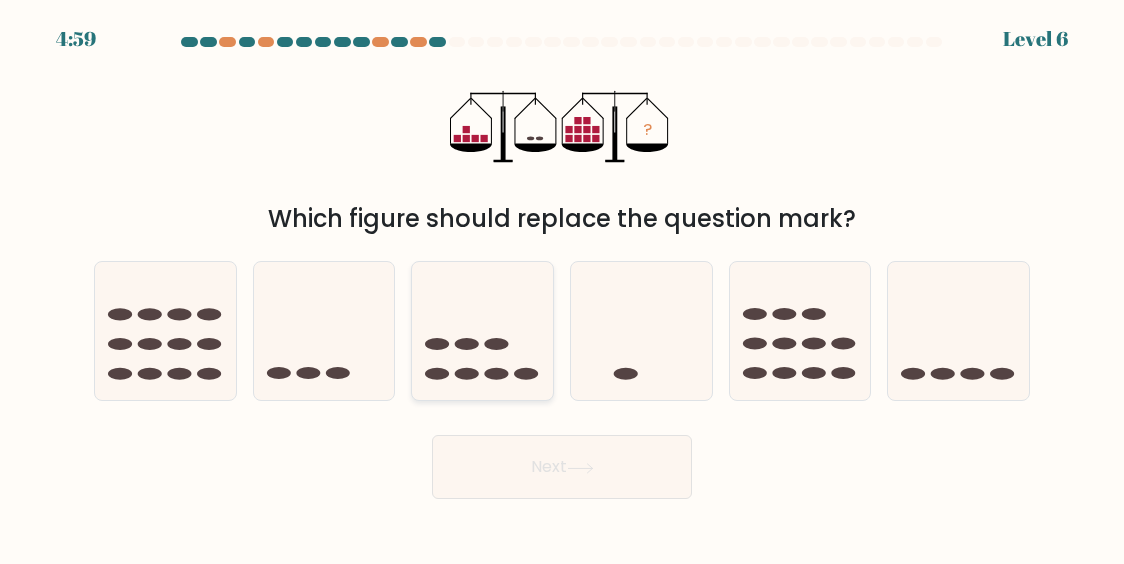 click 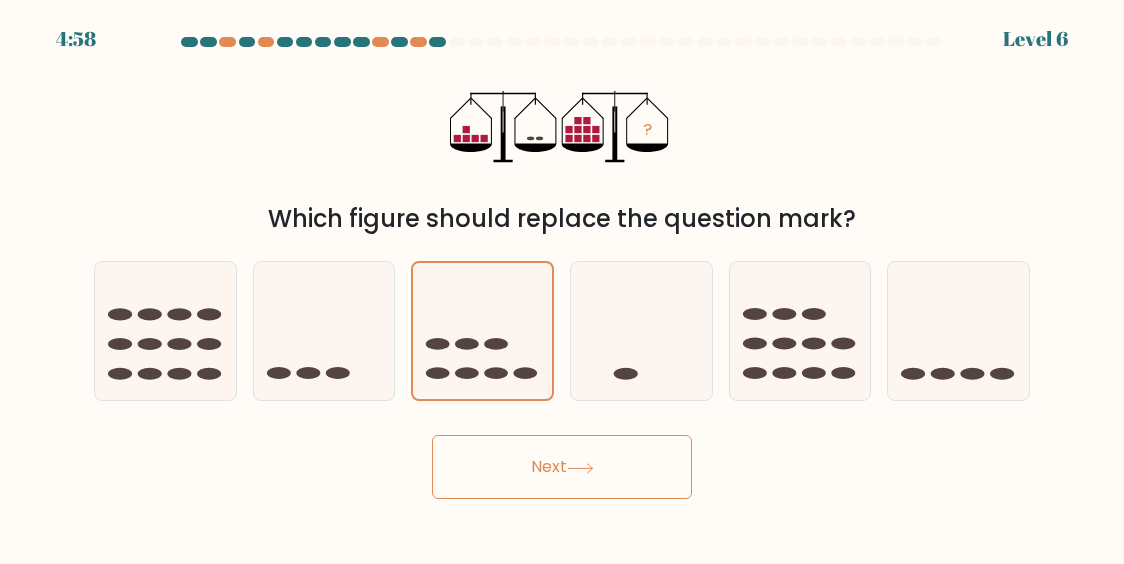 click on "Next" at bounding box center [562, 467] 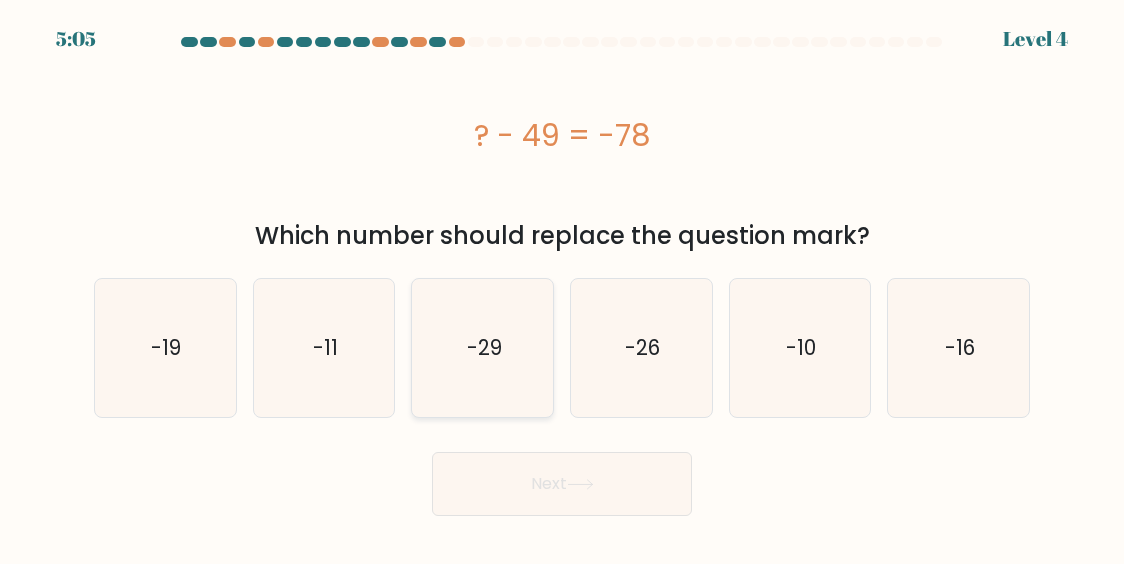 click on "-29" 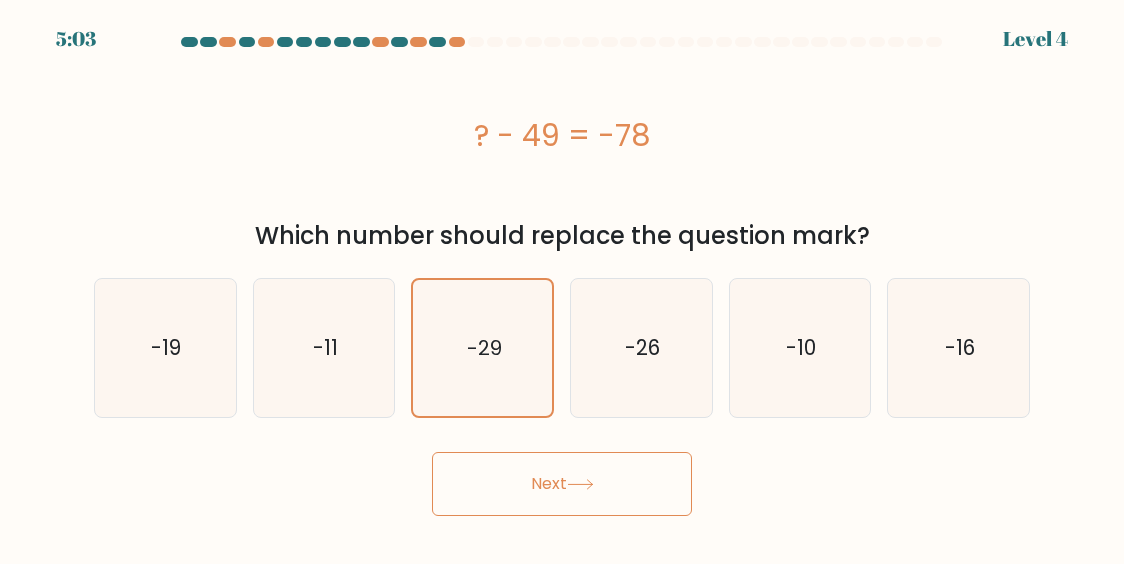 click 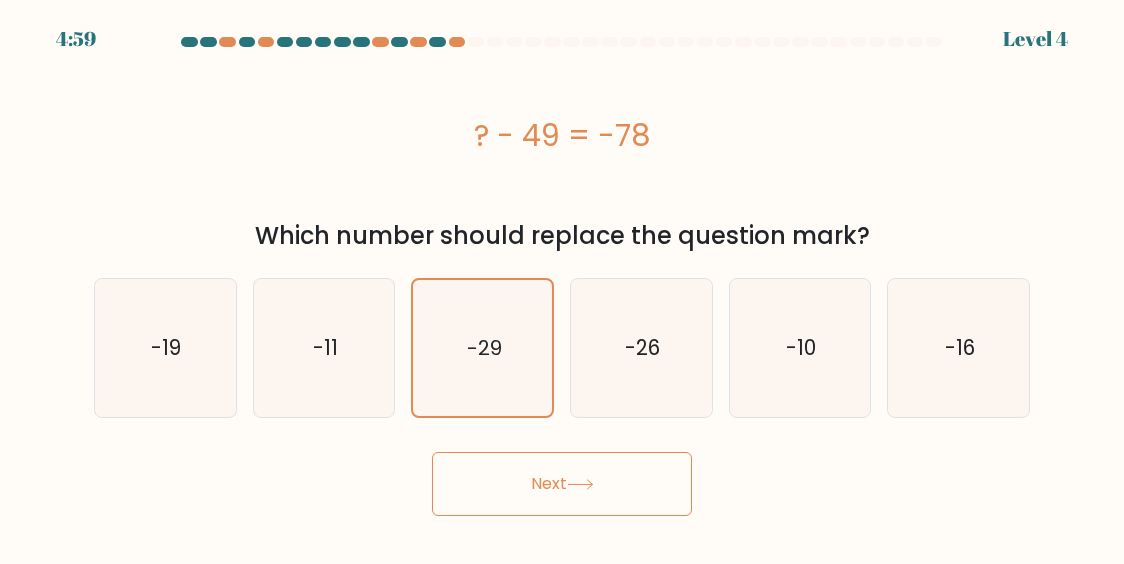 click on "Next" at bounding box center [562, 484] 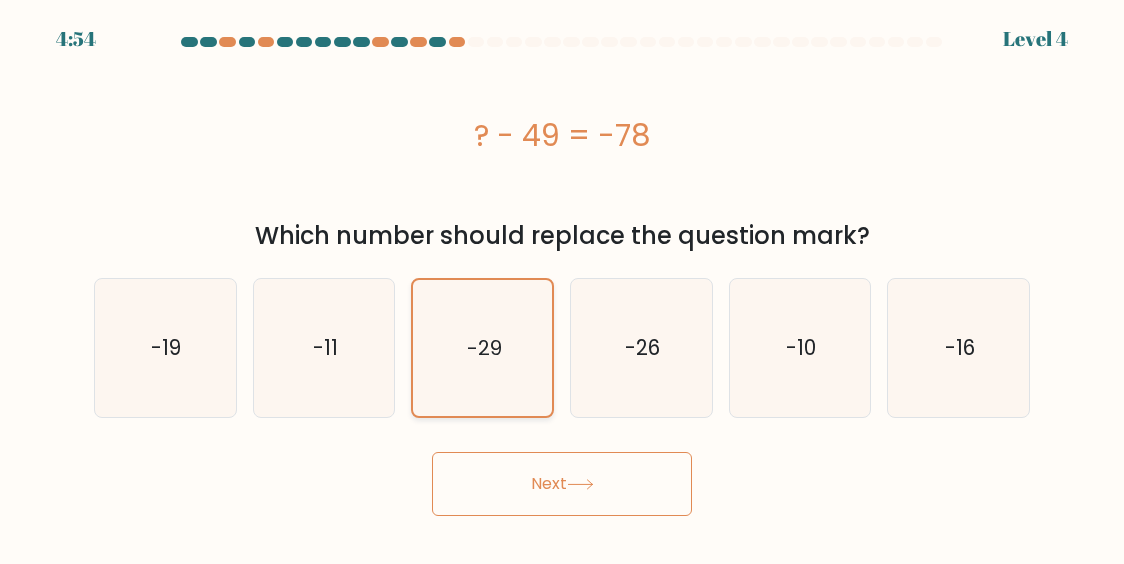 click on "-29" 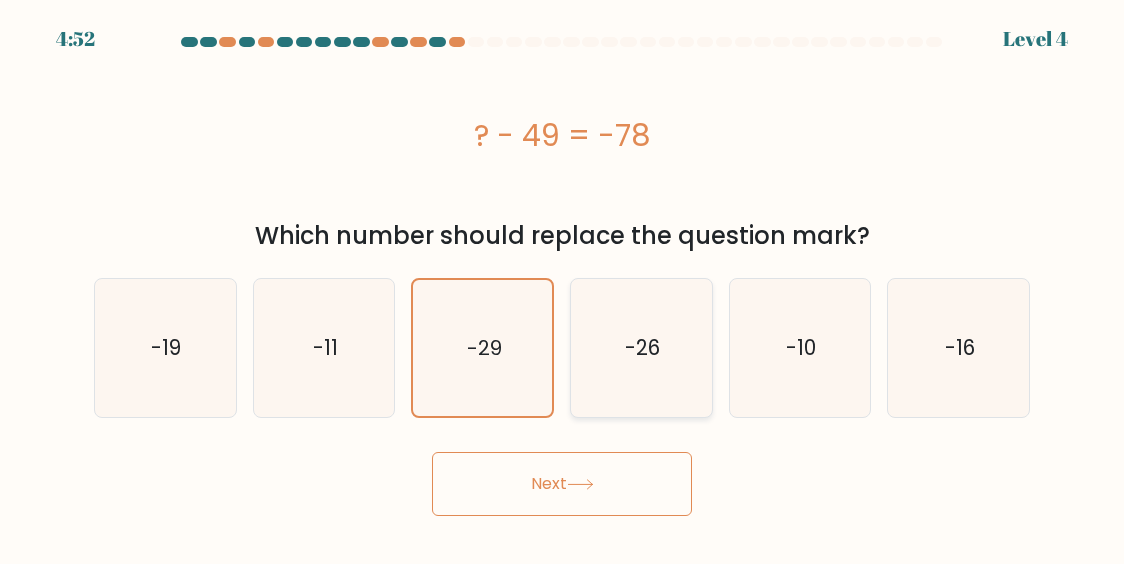 click on "-26" 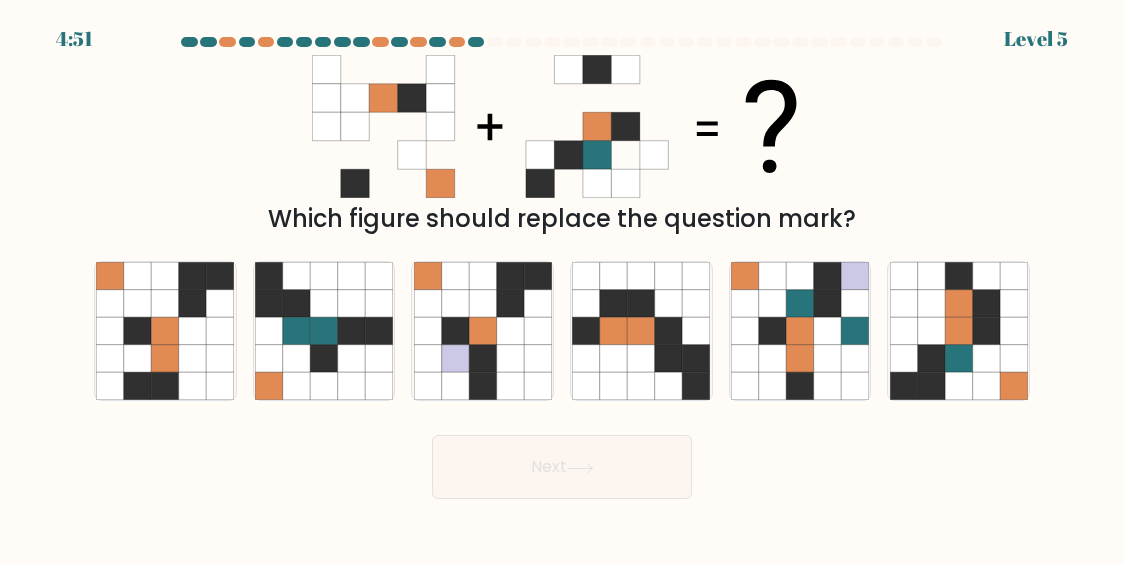 click 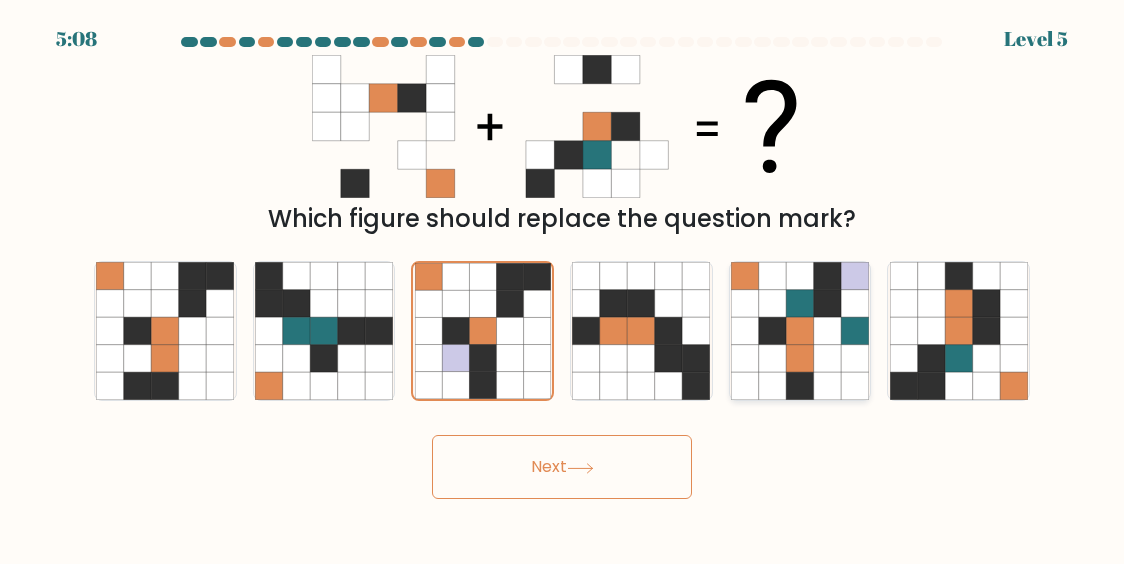 click 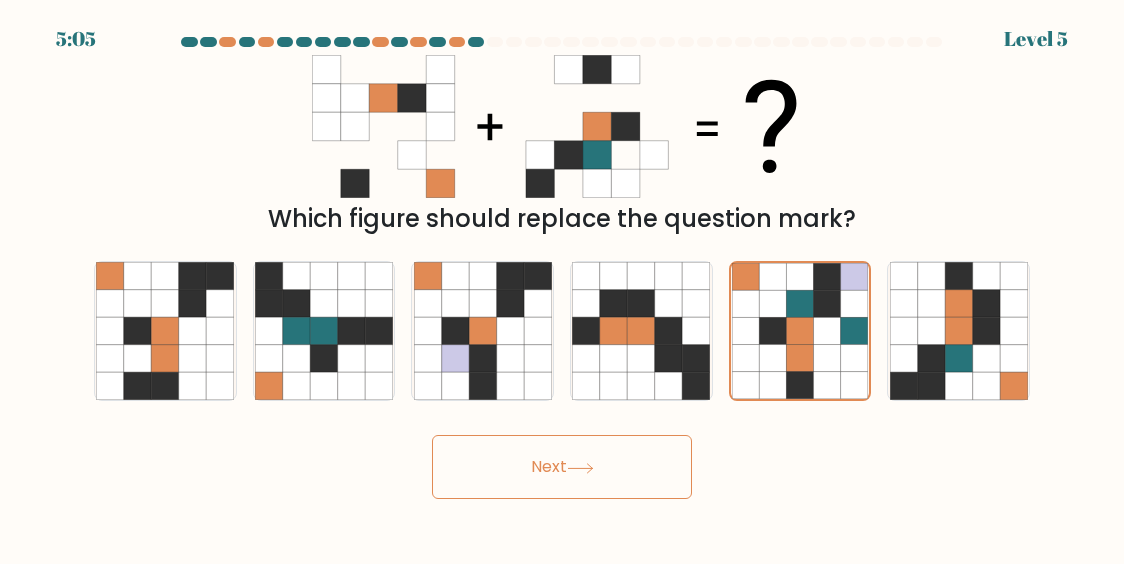 click on "Next" at bounding box center (562, 467) 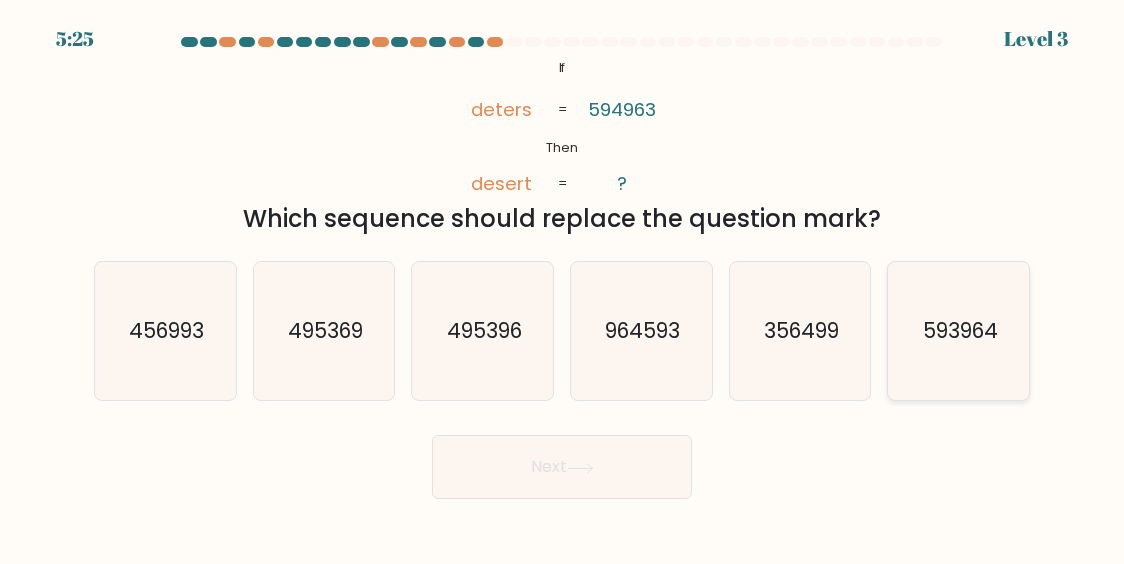 click on "593964" 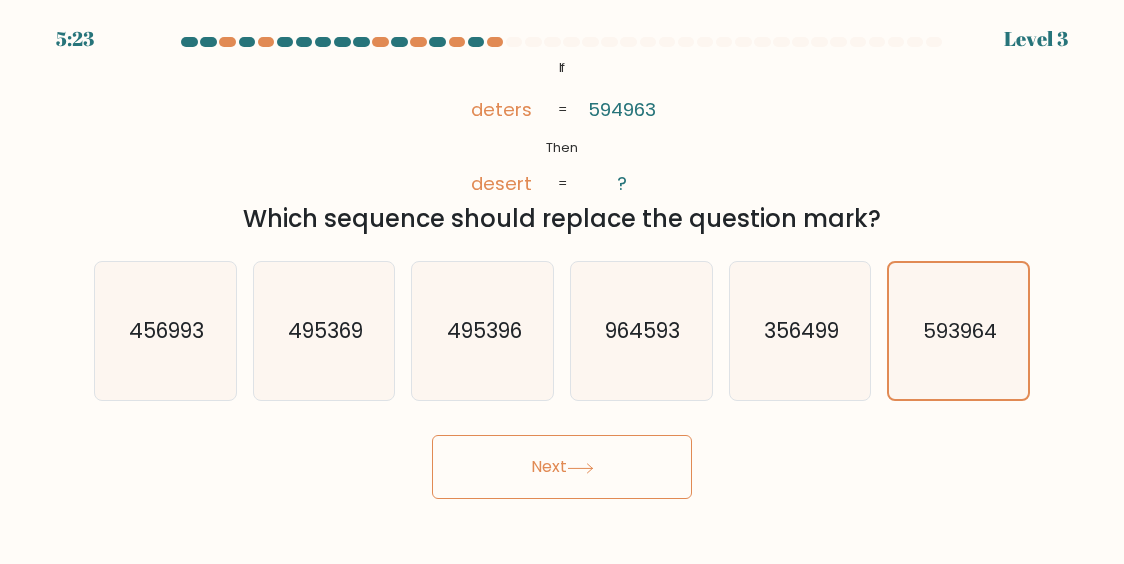 click on "Next" at bounding box center (562, 467) 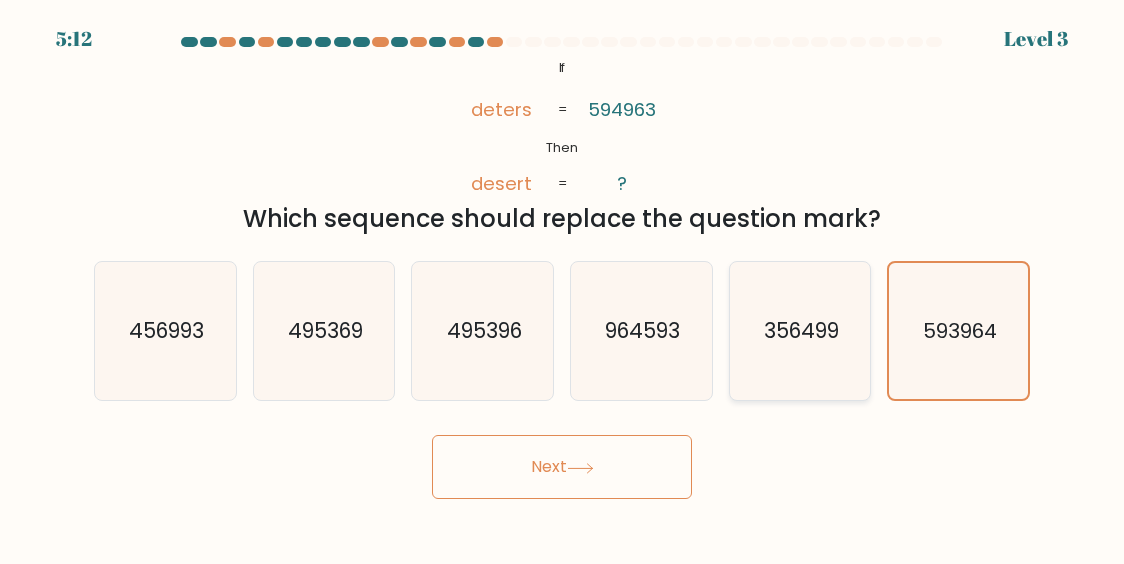 click on "356499" 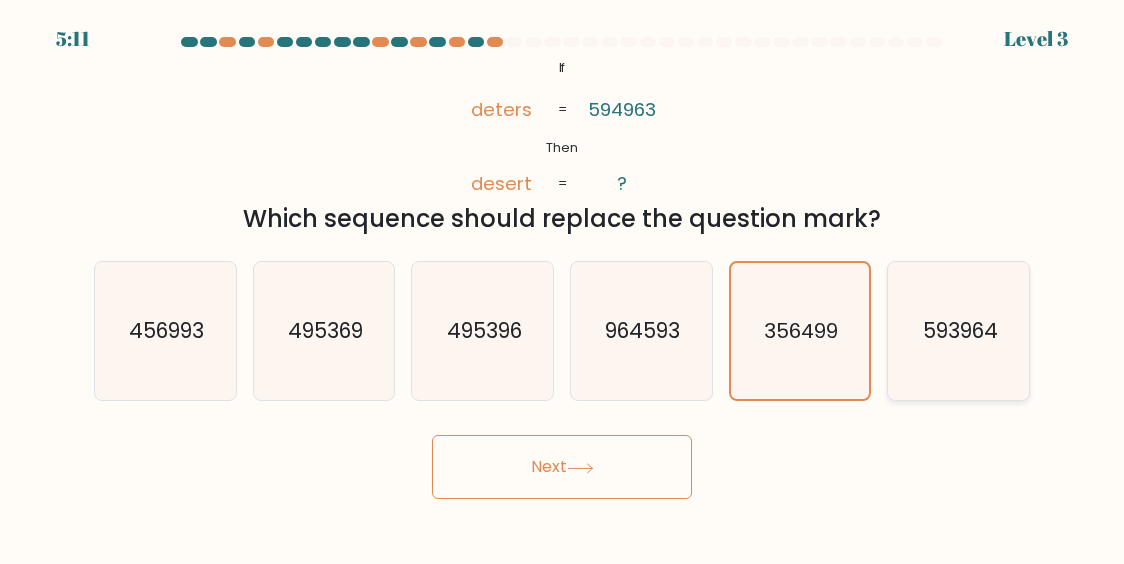 click on "593964" 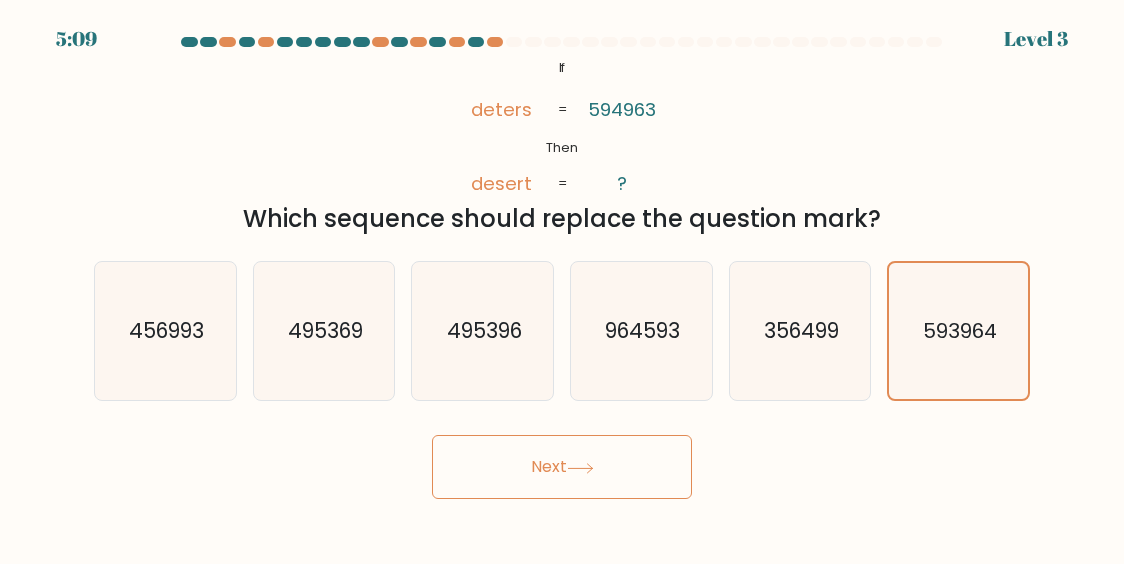 click on "Next" at bounding box center (562, 467) 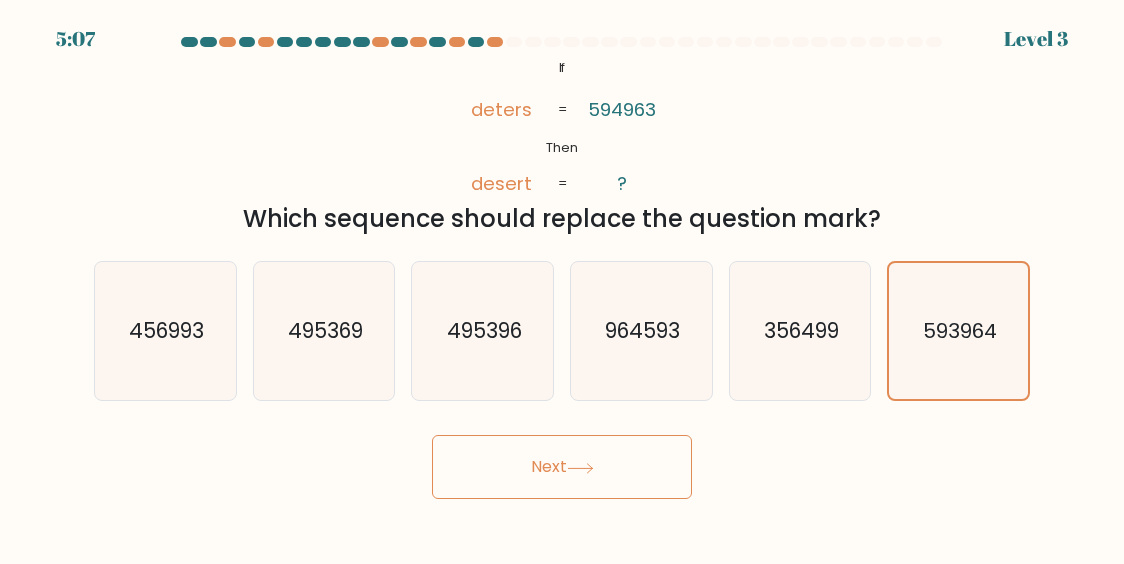 click on "Next" at bounding box center (562, 467) 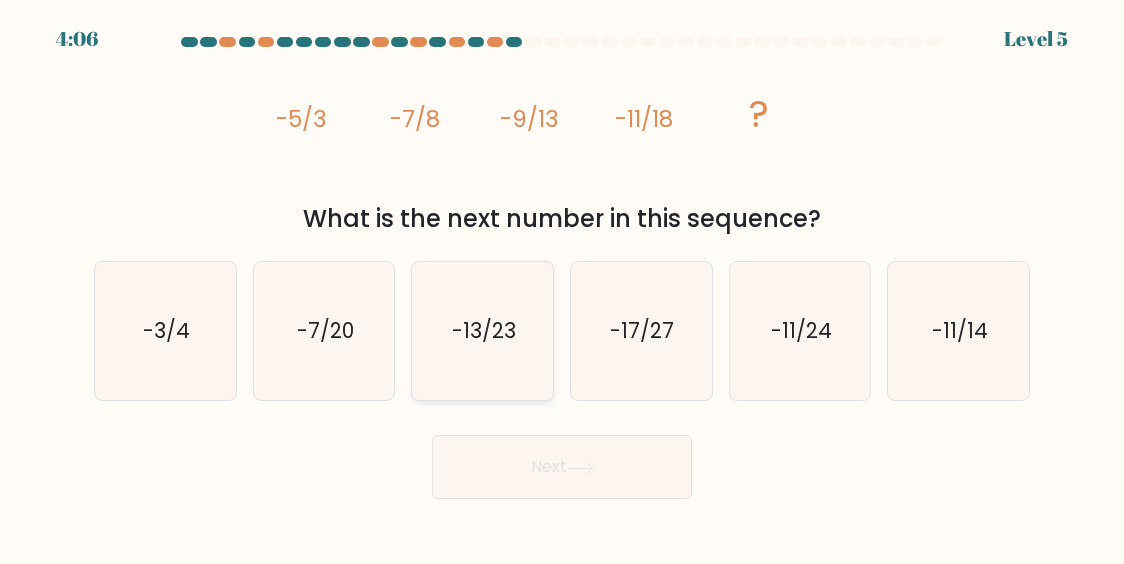 click on "-13/23" 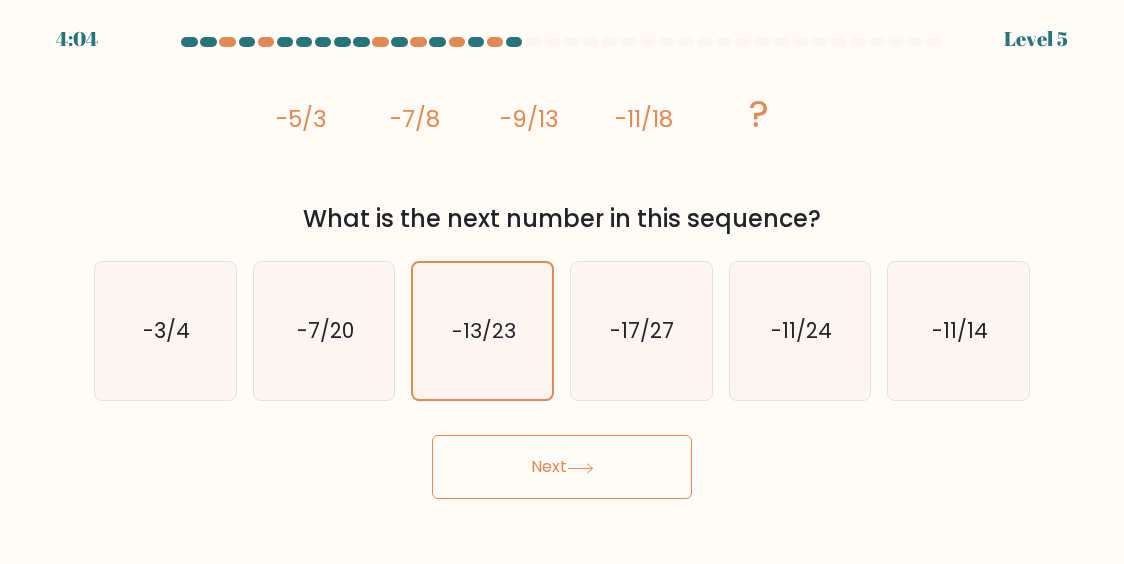 click on "Next" at bounding box center (562, 467) 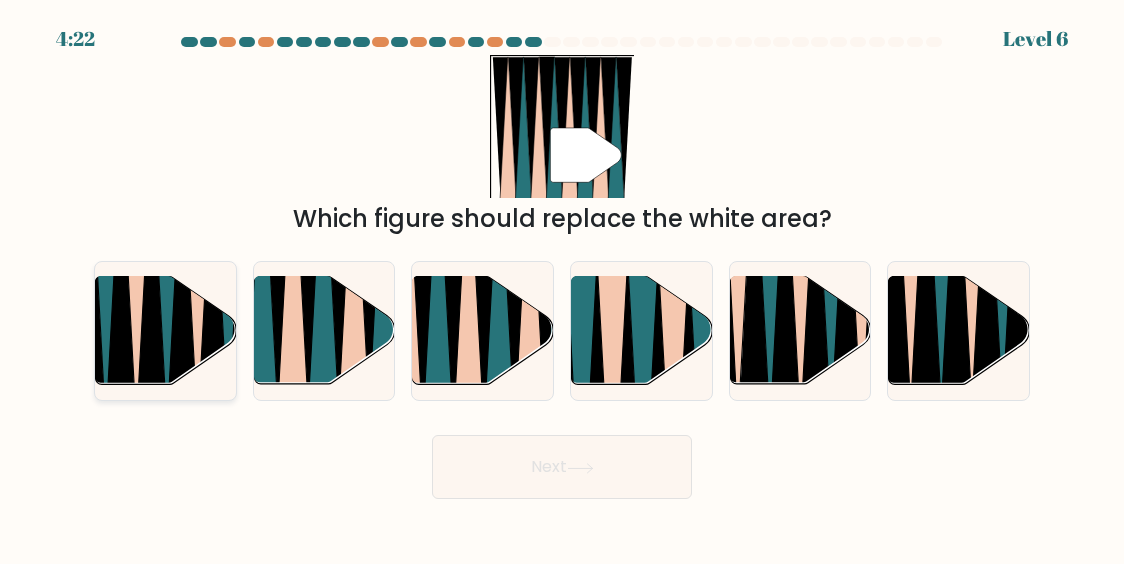click 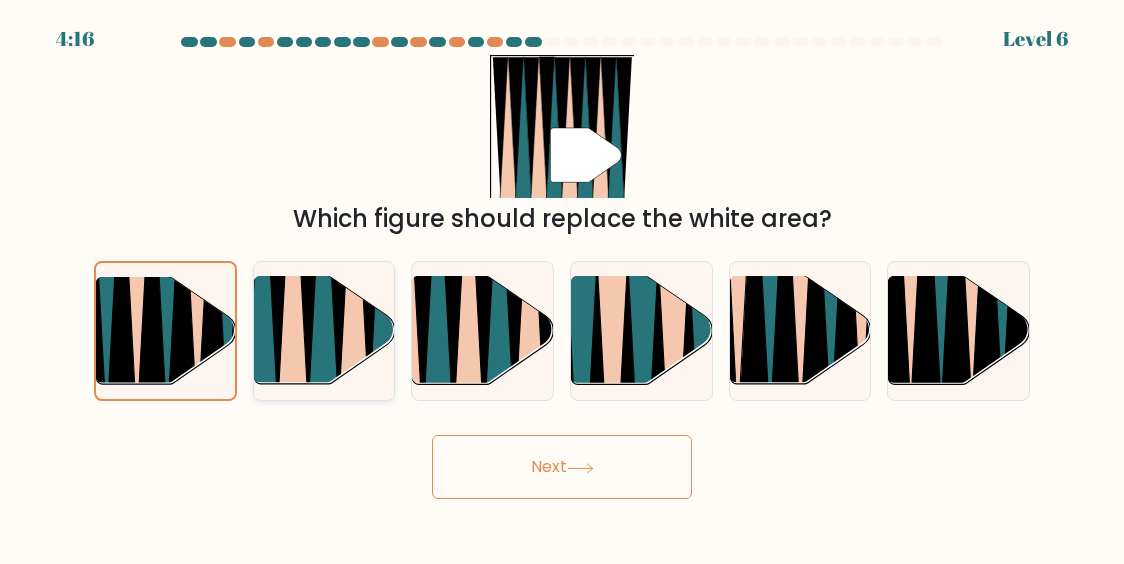 click 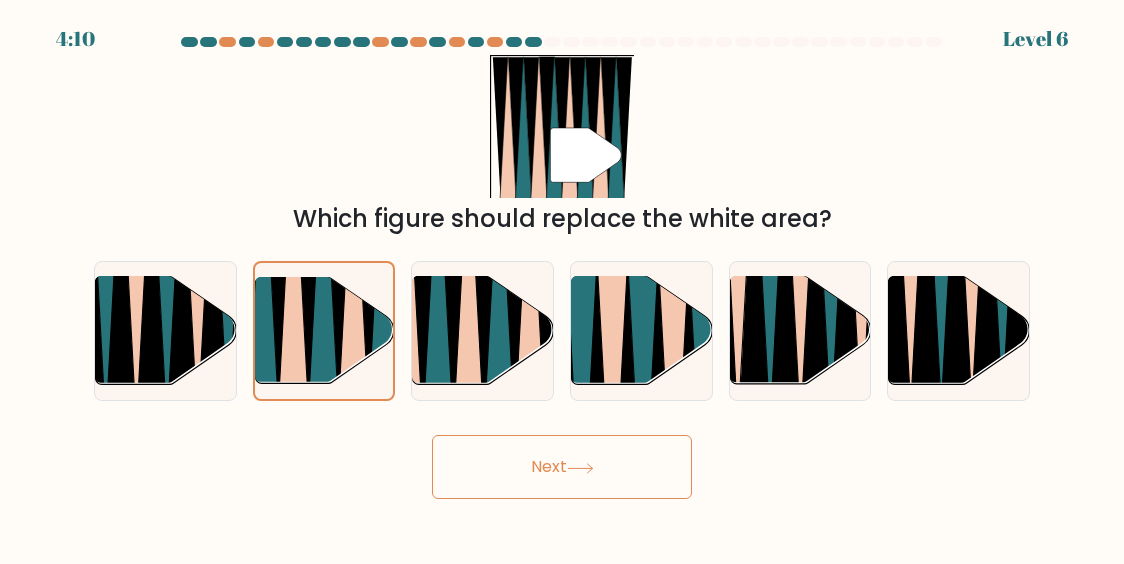 click on "Next" at bounding box center [562, 467] 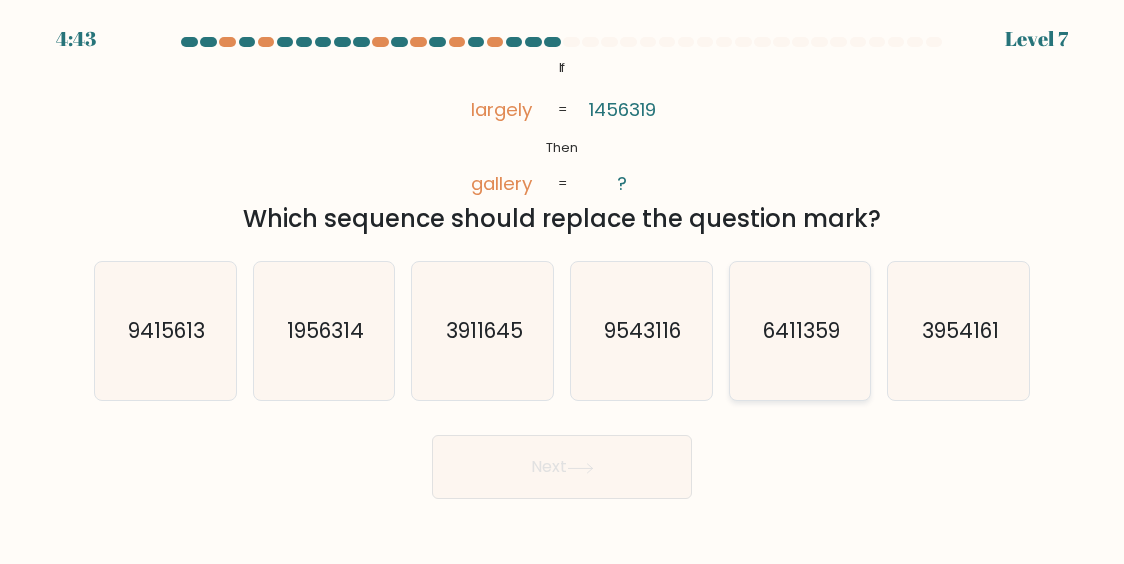 click on "6411359" 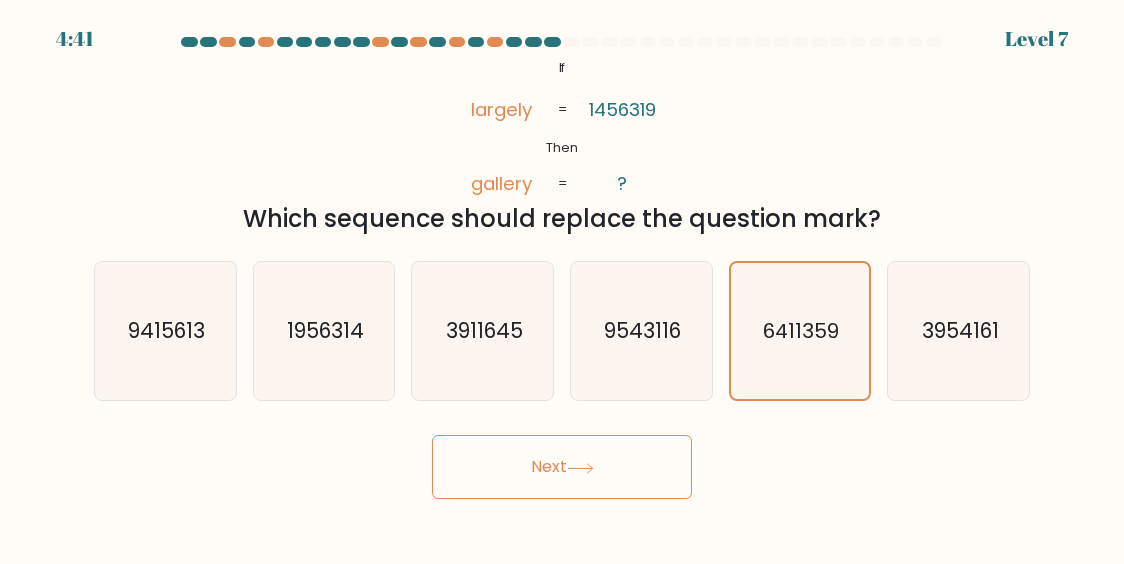 click on "Next" at bounding box center [562, 467] 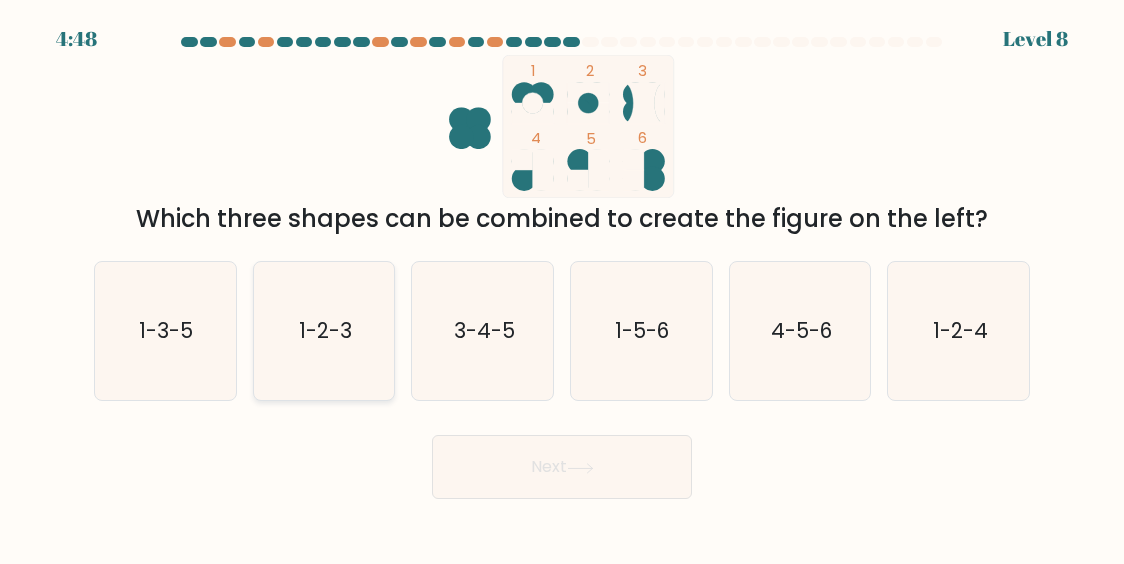click on "1-2-3" 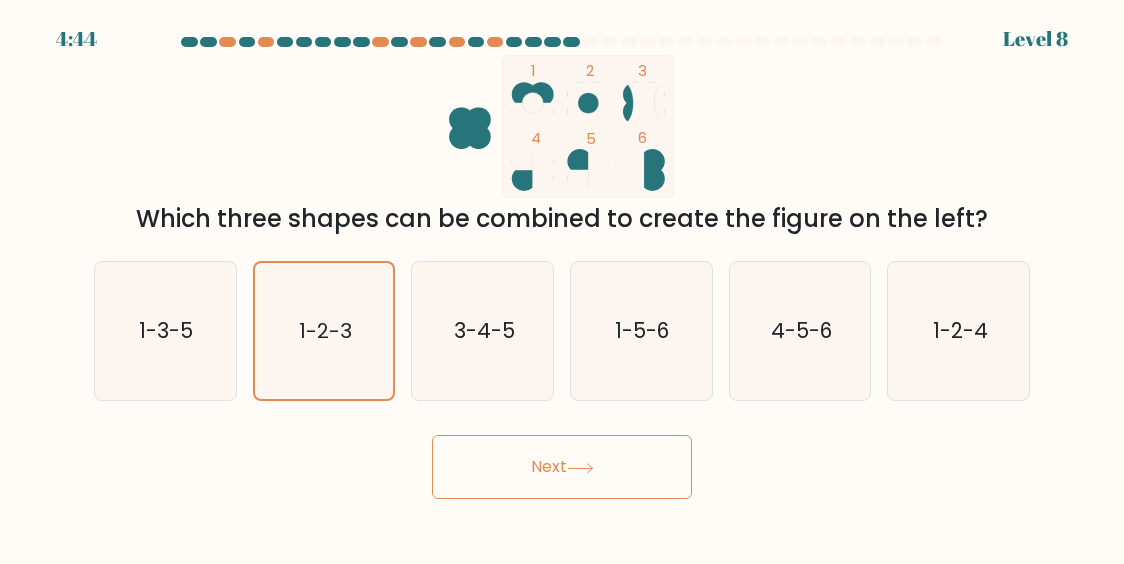 click on "Next" at bounding box center (562, 467) 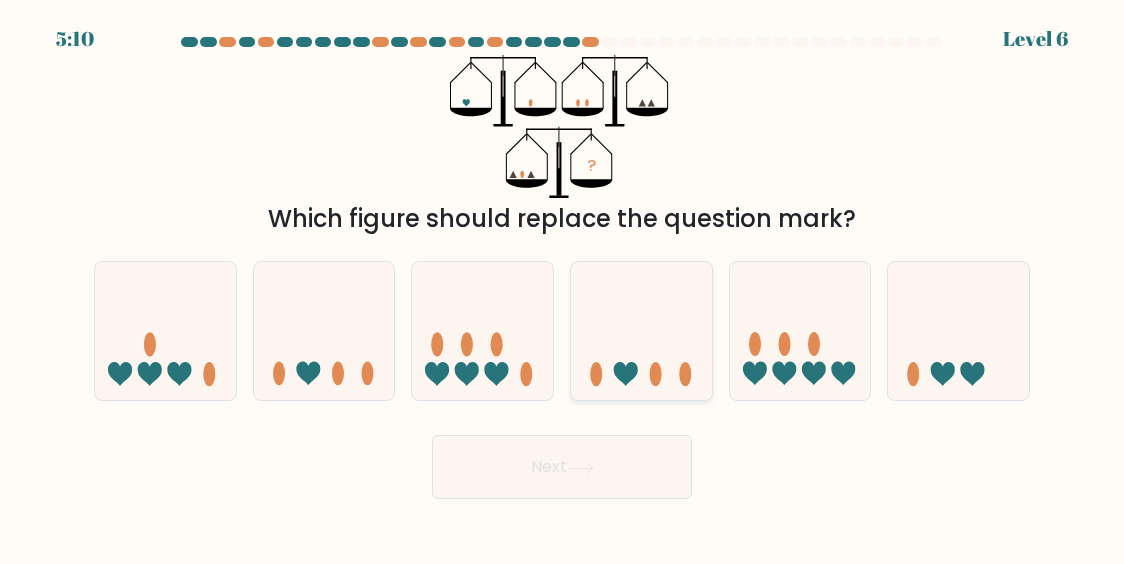 click 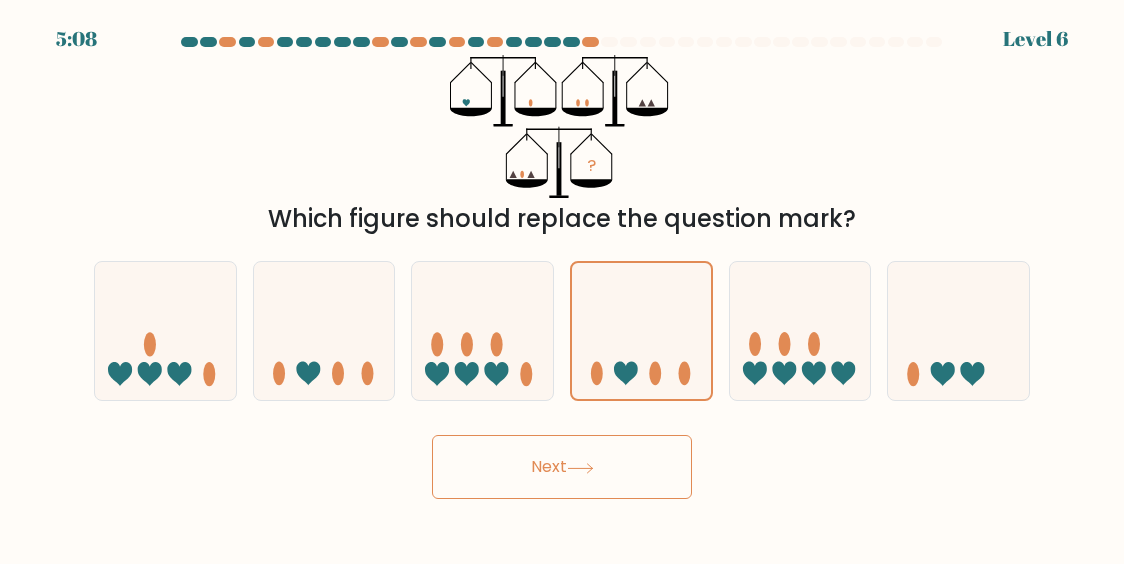 click on "Next" at bounding box center (562, 467) 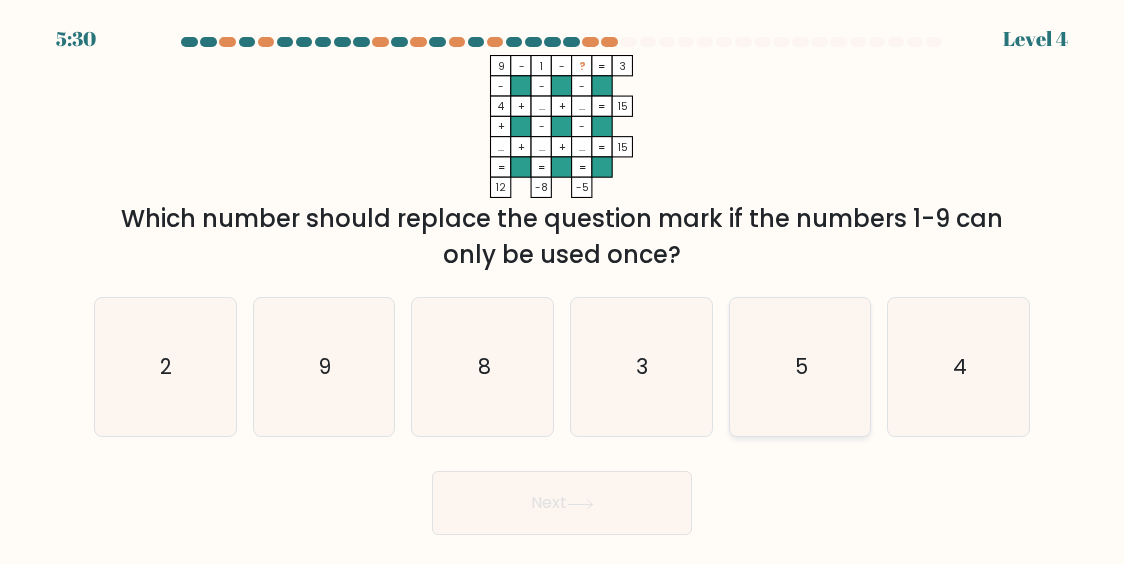 click on "5" 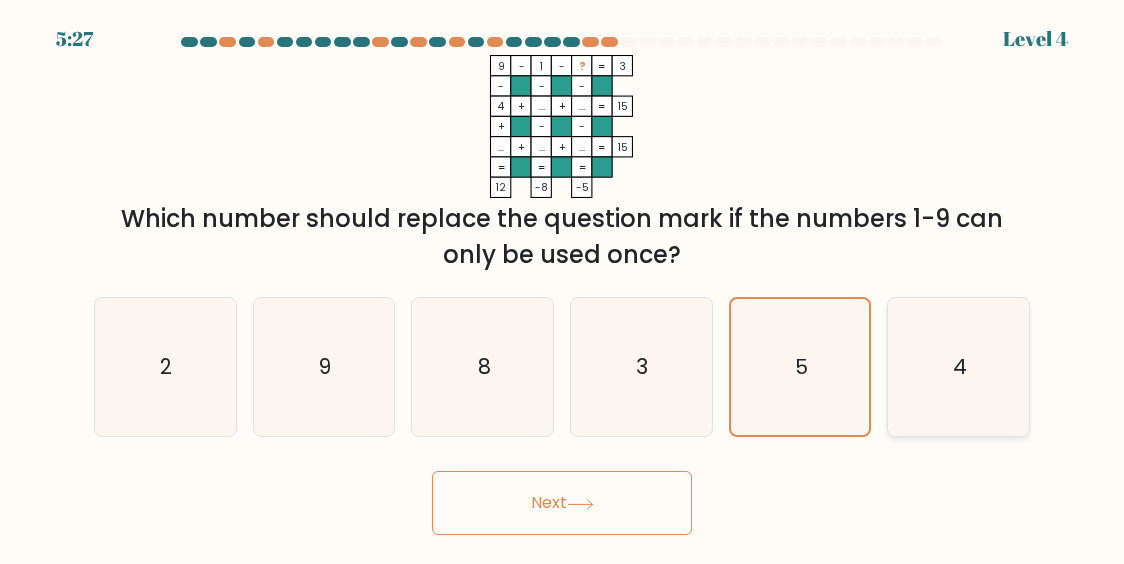 click on "4" 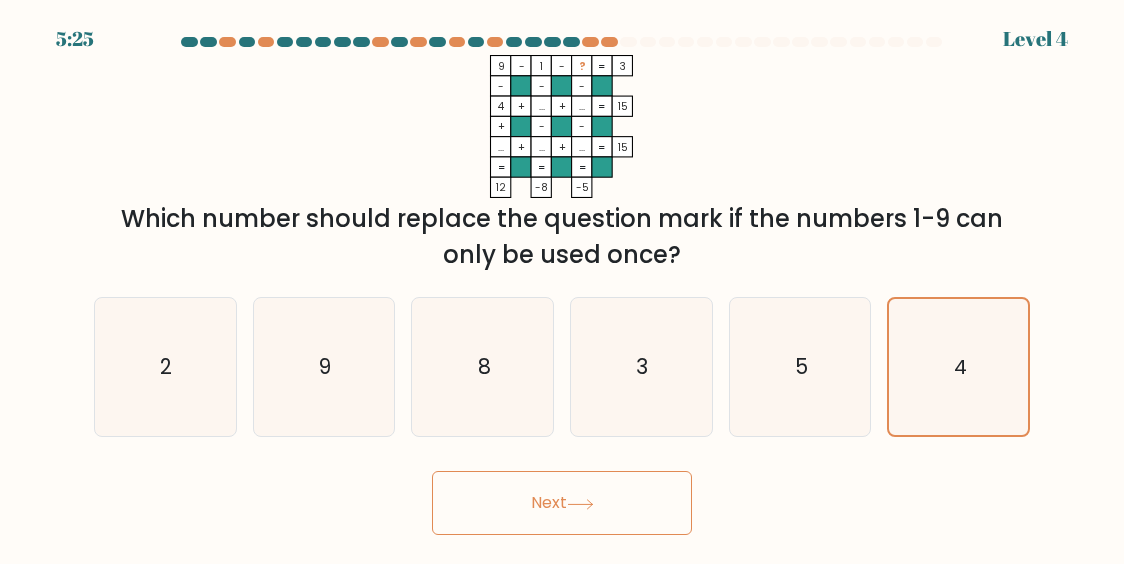 click on "Next" at bounding box center [562, 503] 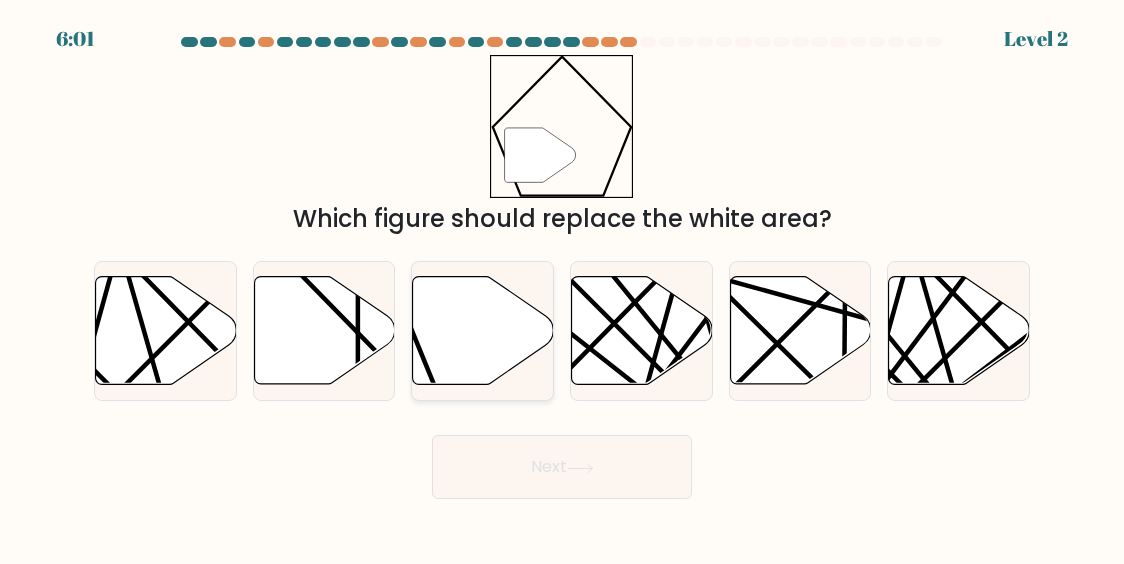 click 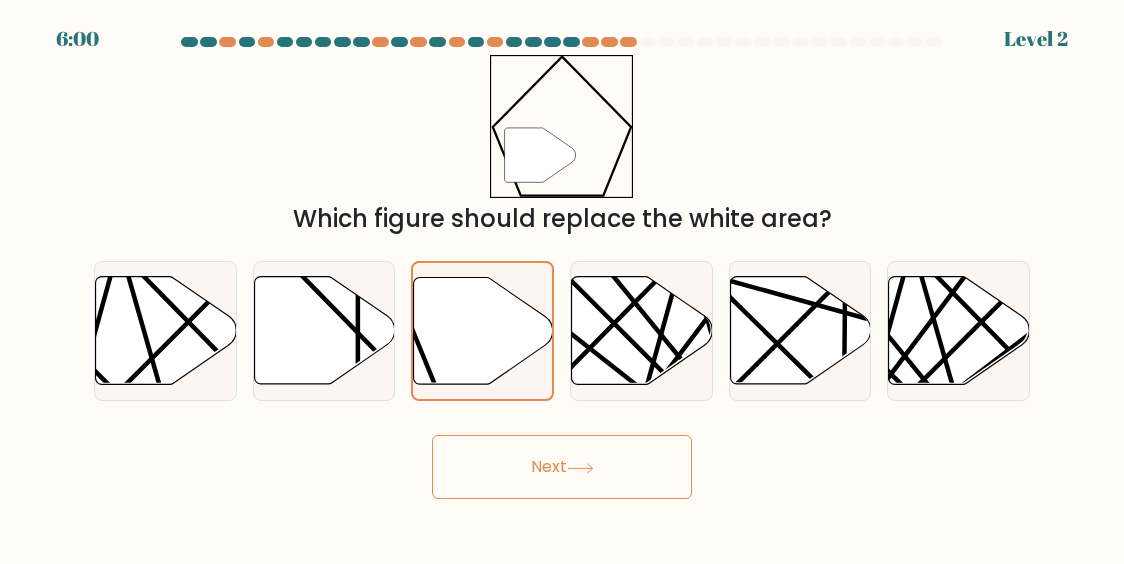 click on "Next" at bounding box center (562, 467) 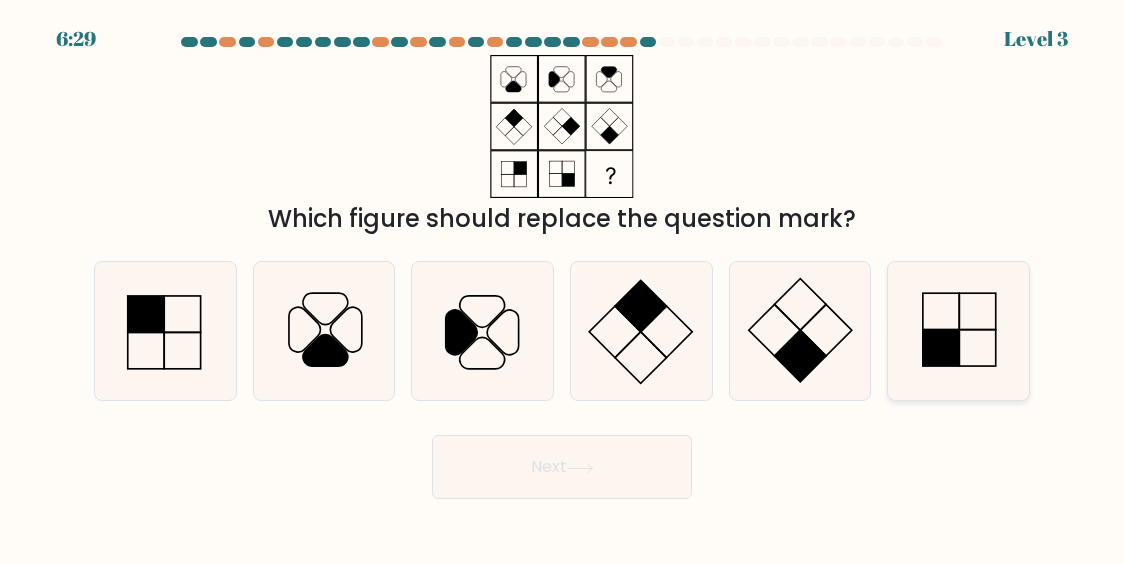 click 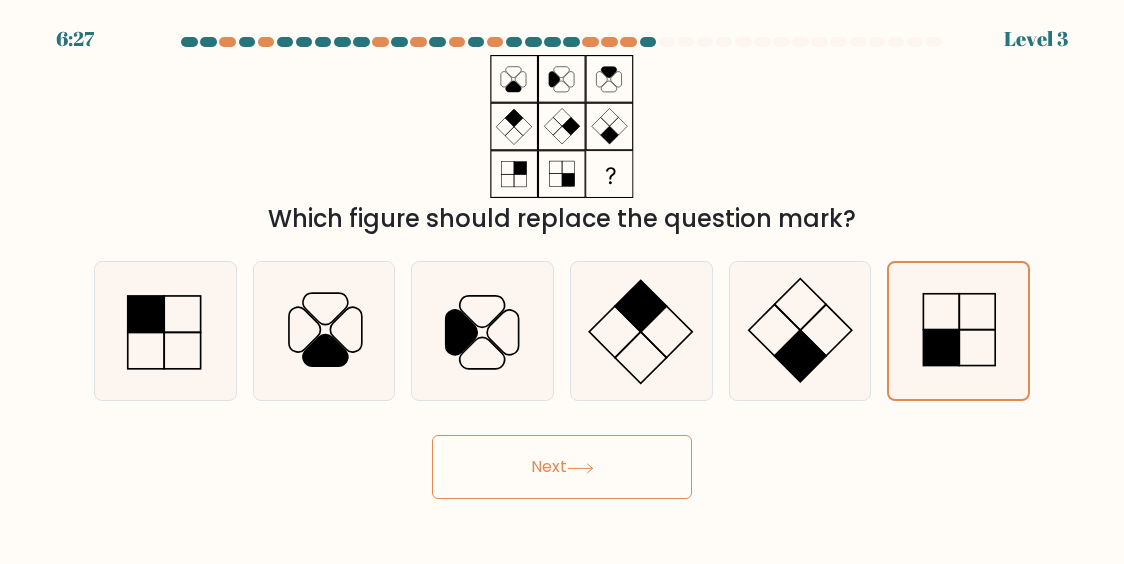 click on "Next" at bounding box center (562, 467) 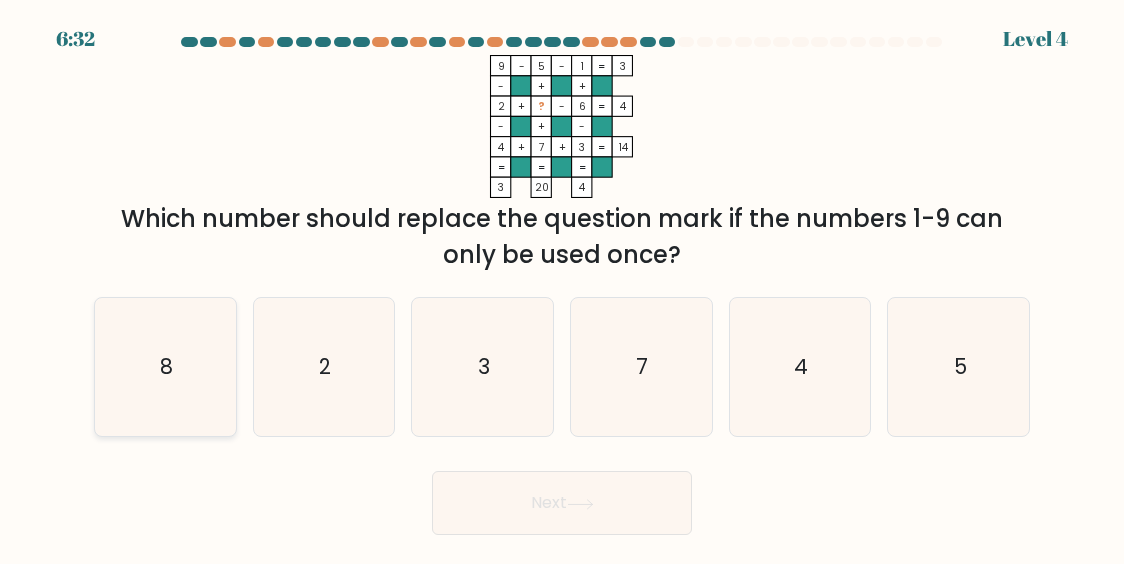 click on "8" 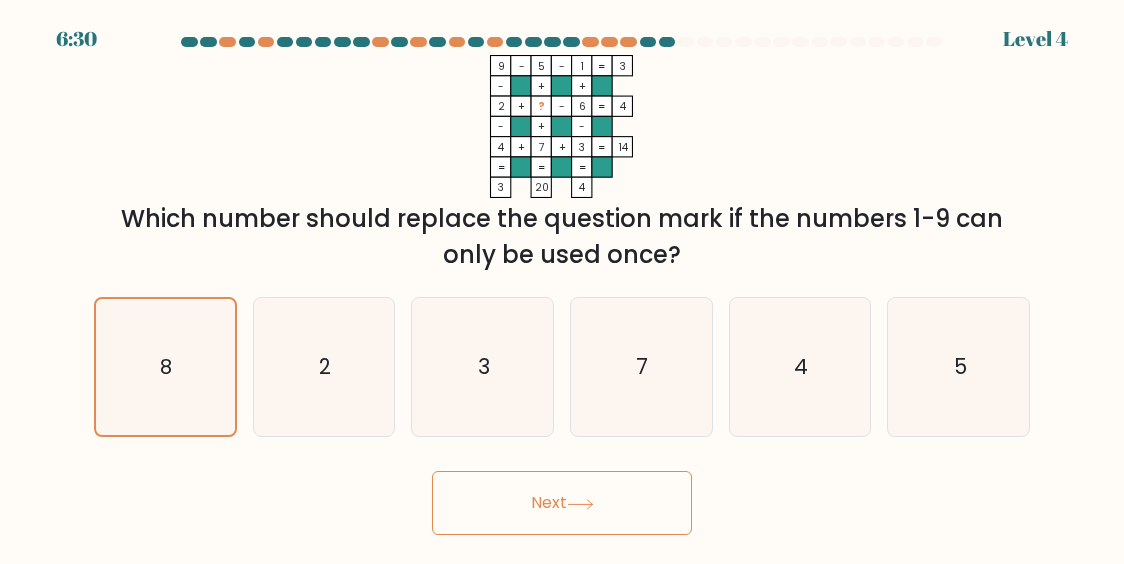 click on "Next" at bounding box center (562, 503) 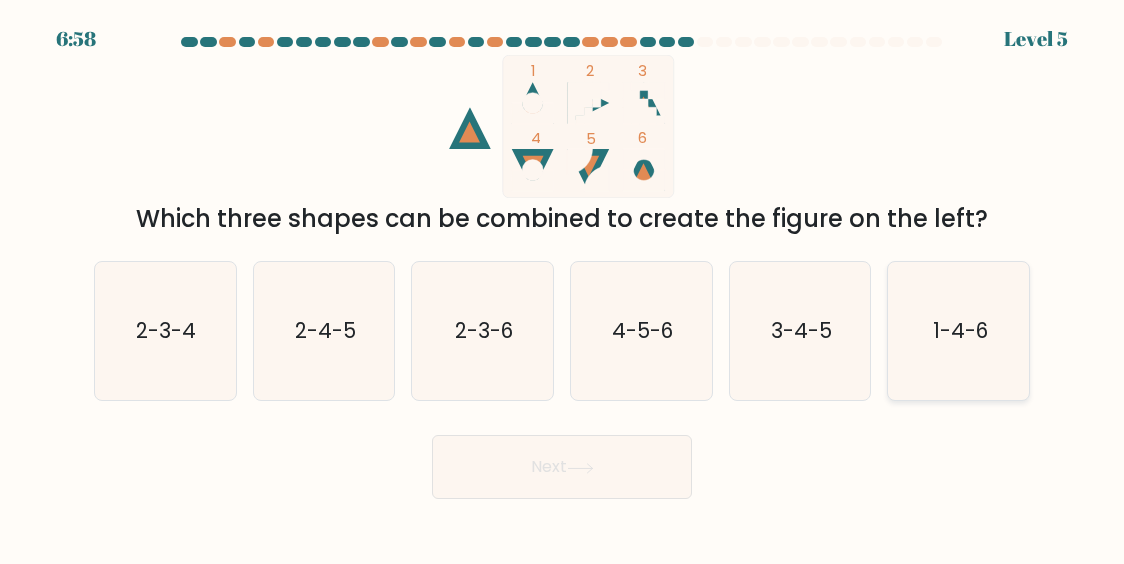 click on "1-4-6" 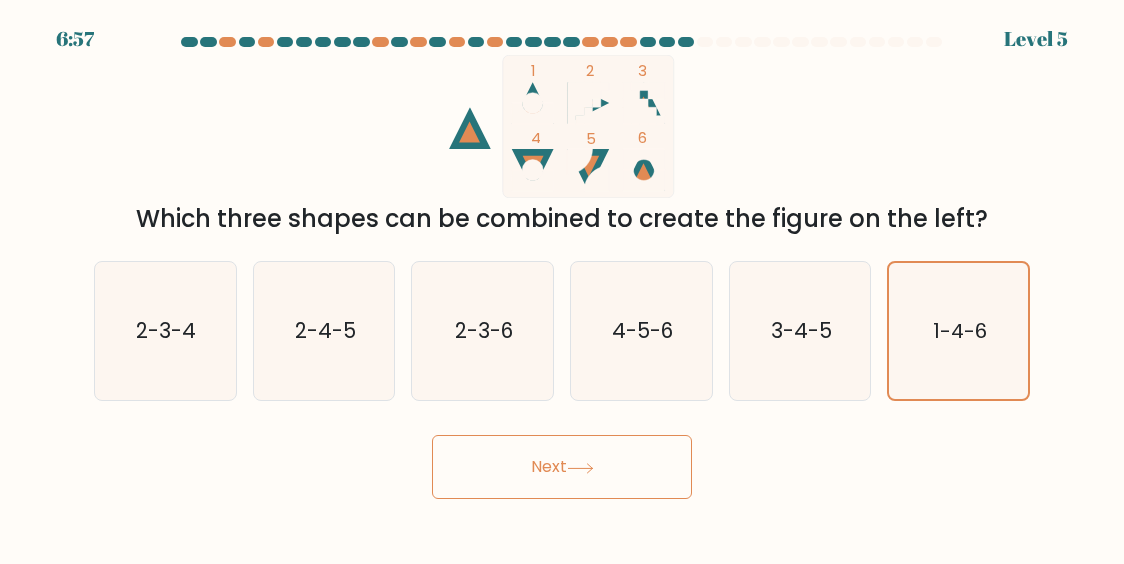 click on "Next" at bounding box center (562, 467) 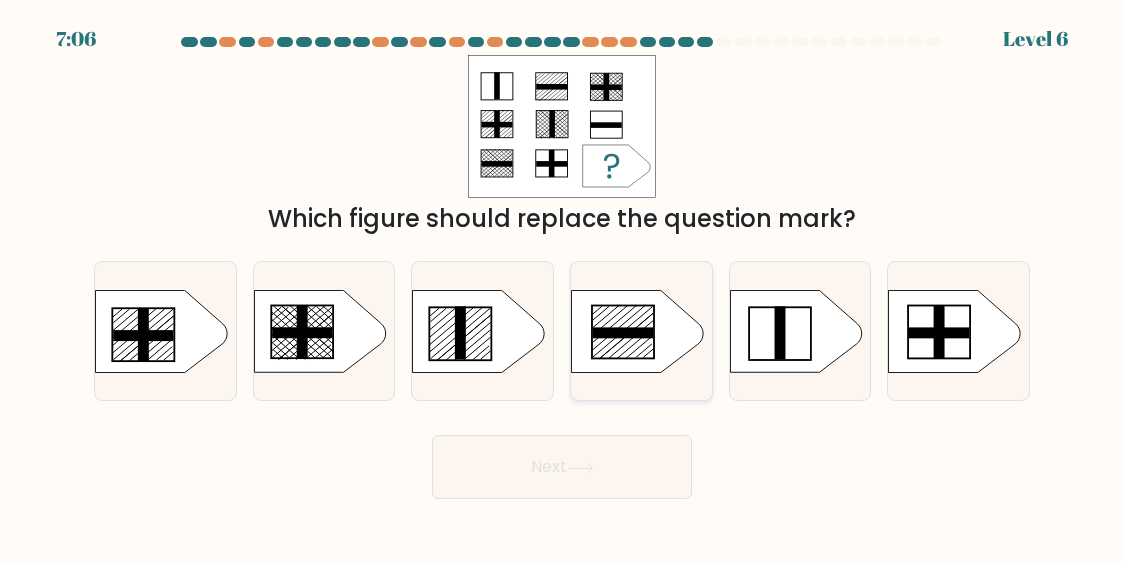 click 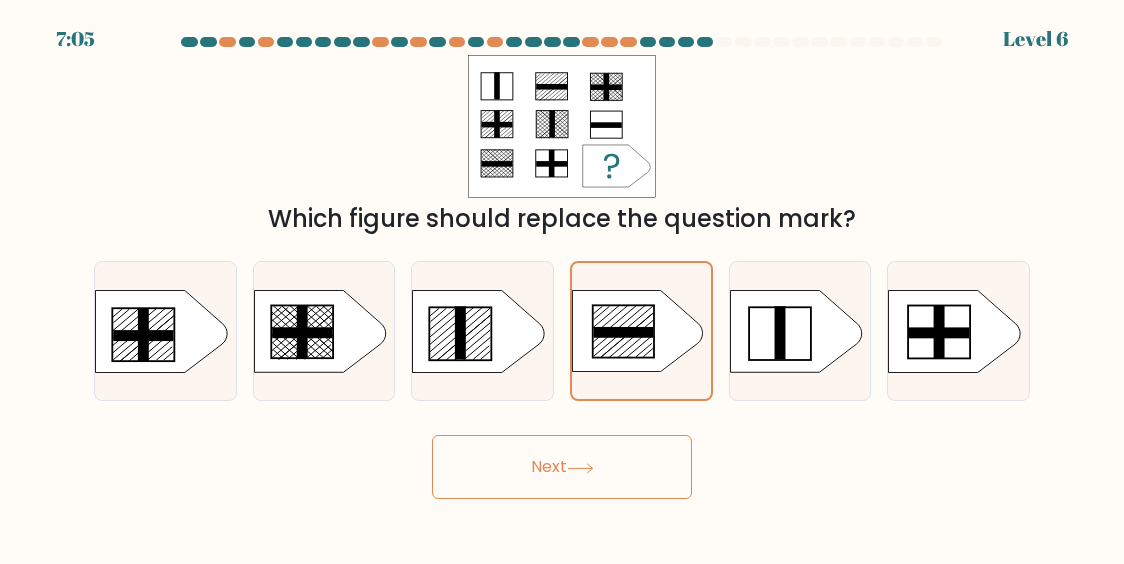 click on "Next" at bounding box center (562, 467) 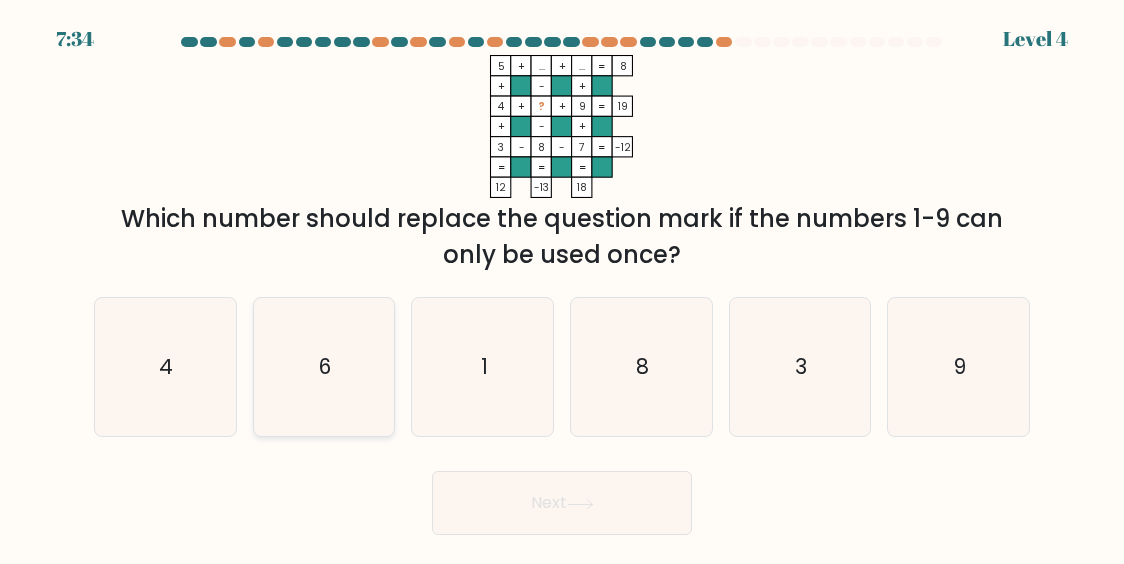 click on "6" 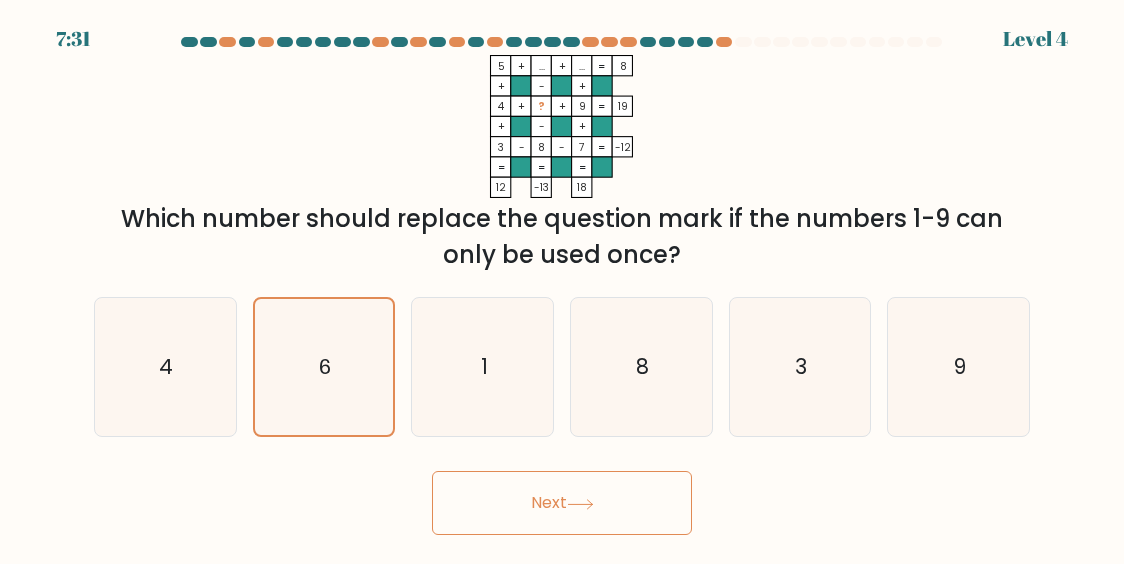 click on "Next" at bounding box center [562, 503] 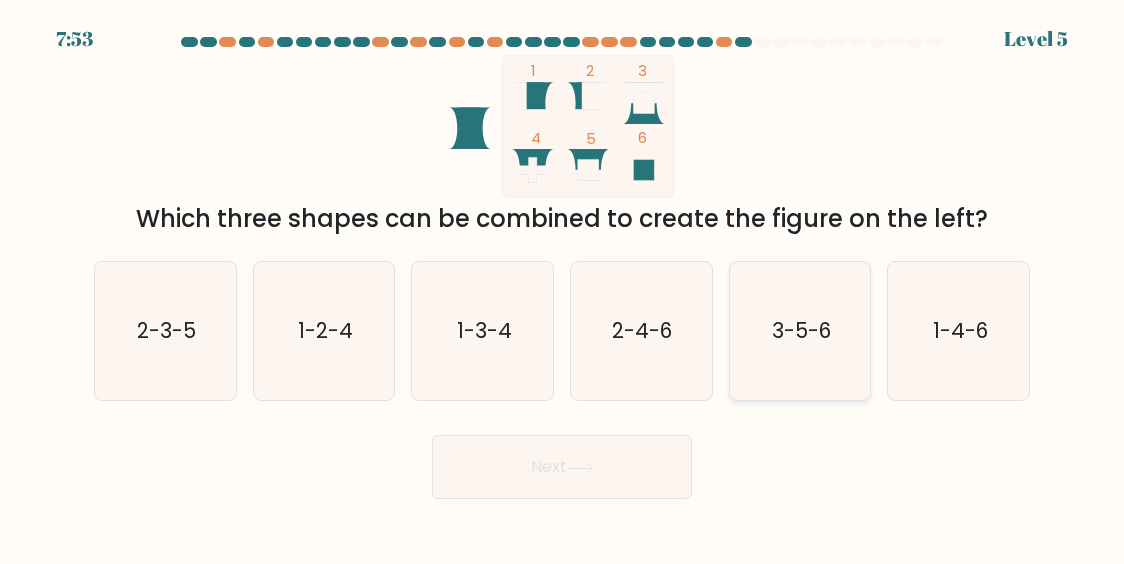 click on "3-5-6" 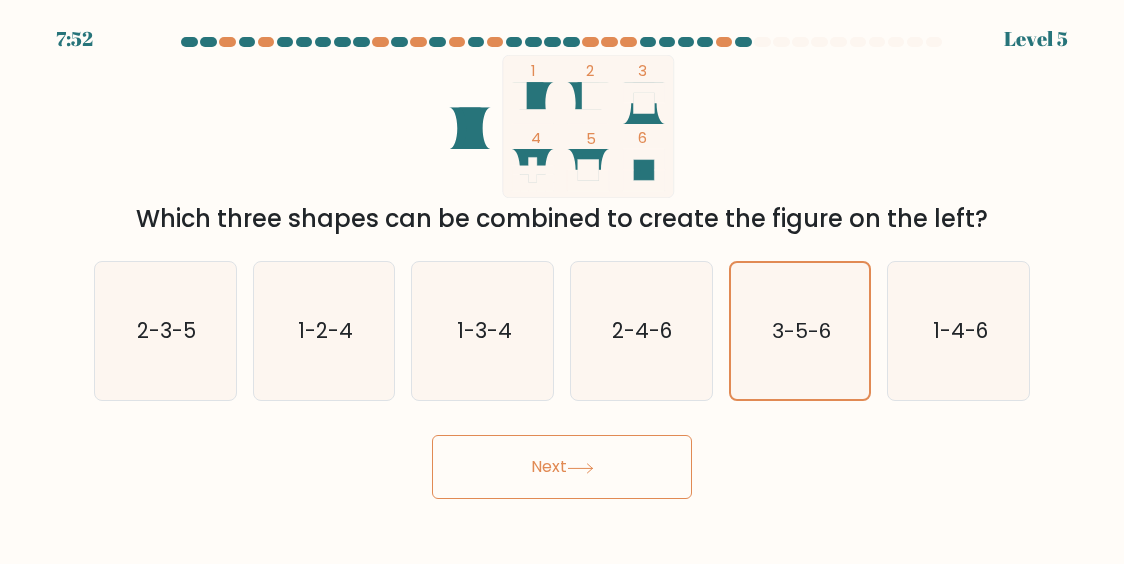 click on "Next" at bounding box center [562, 467] 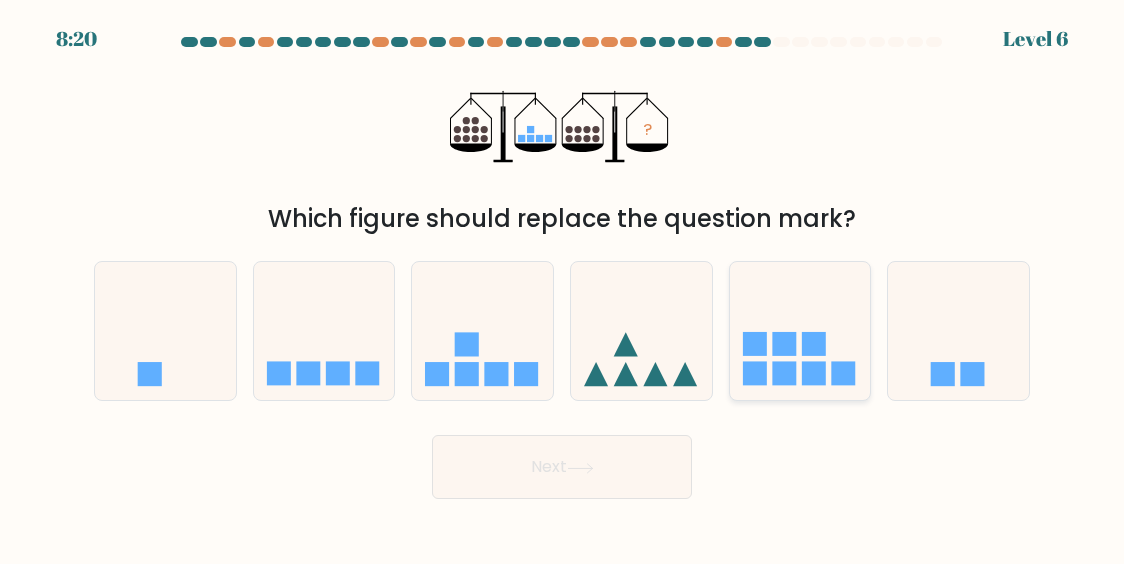 click 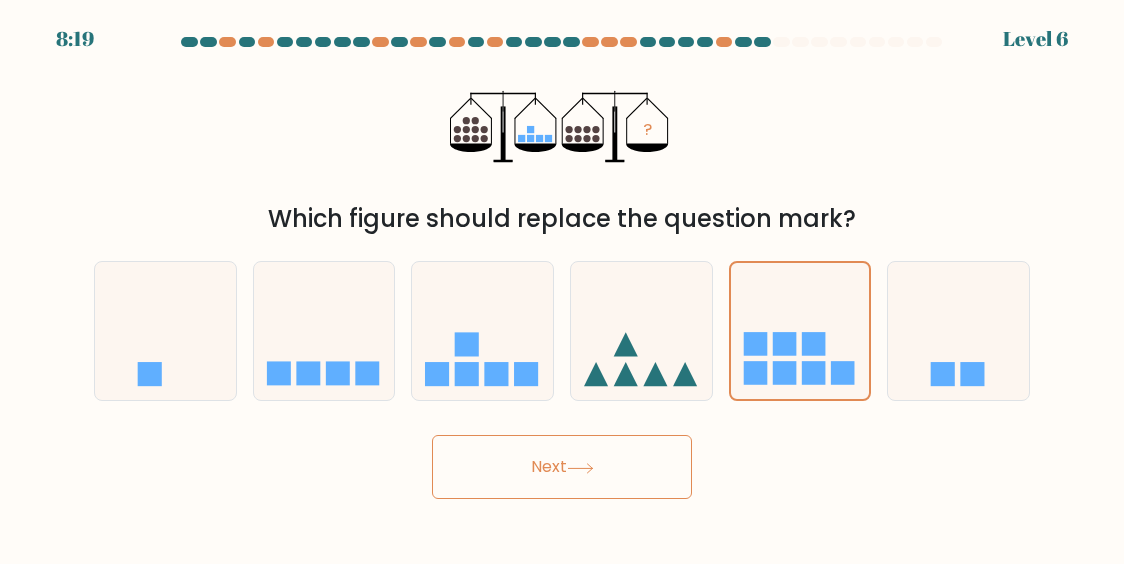 click on "Next" at bounding box center [562, 467] 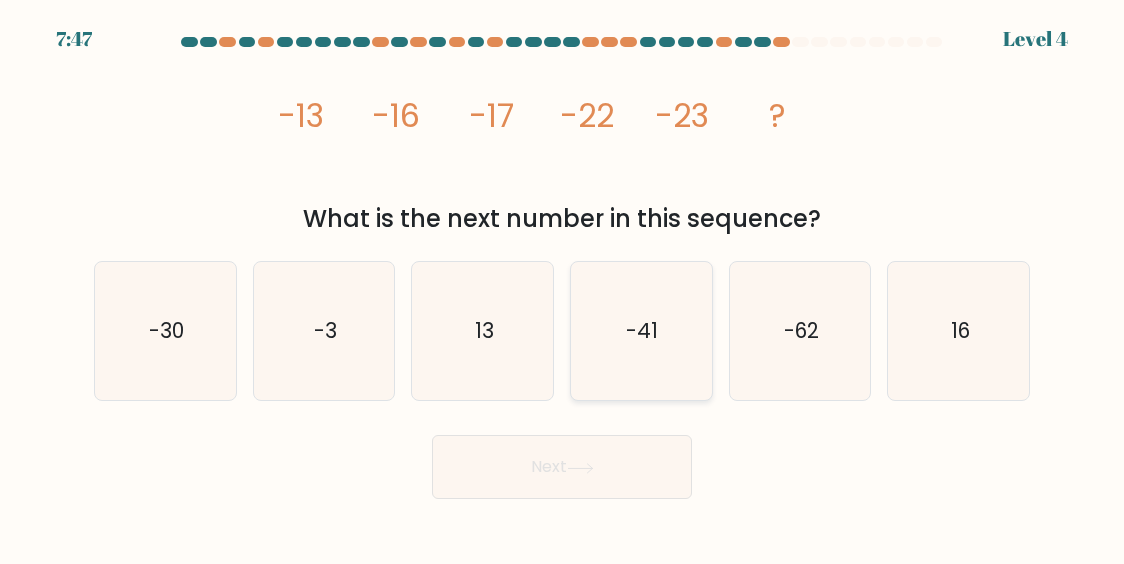click on "-41" 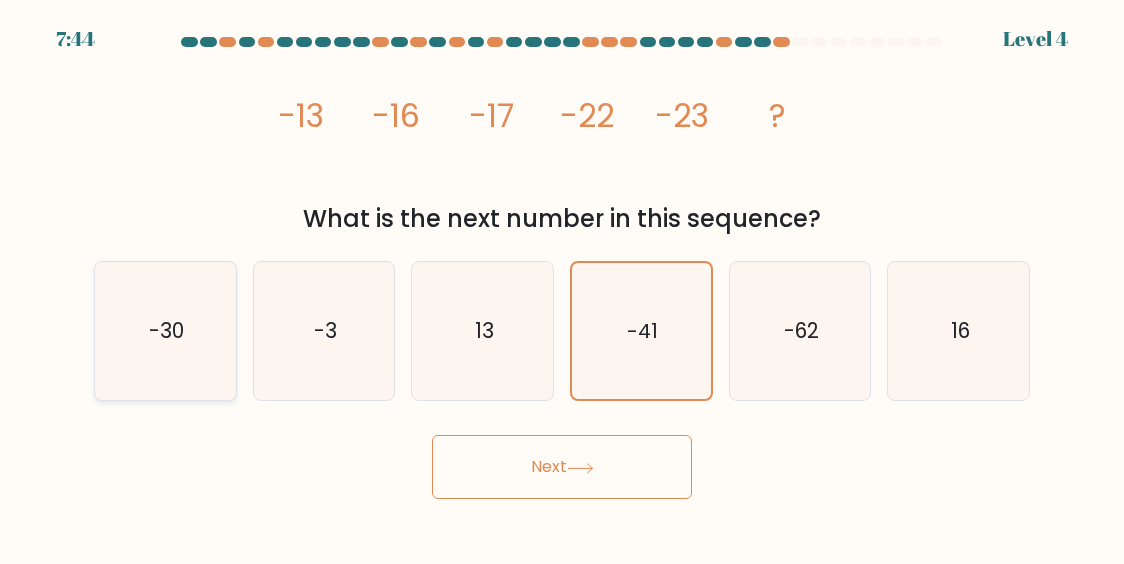 click on "-30" 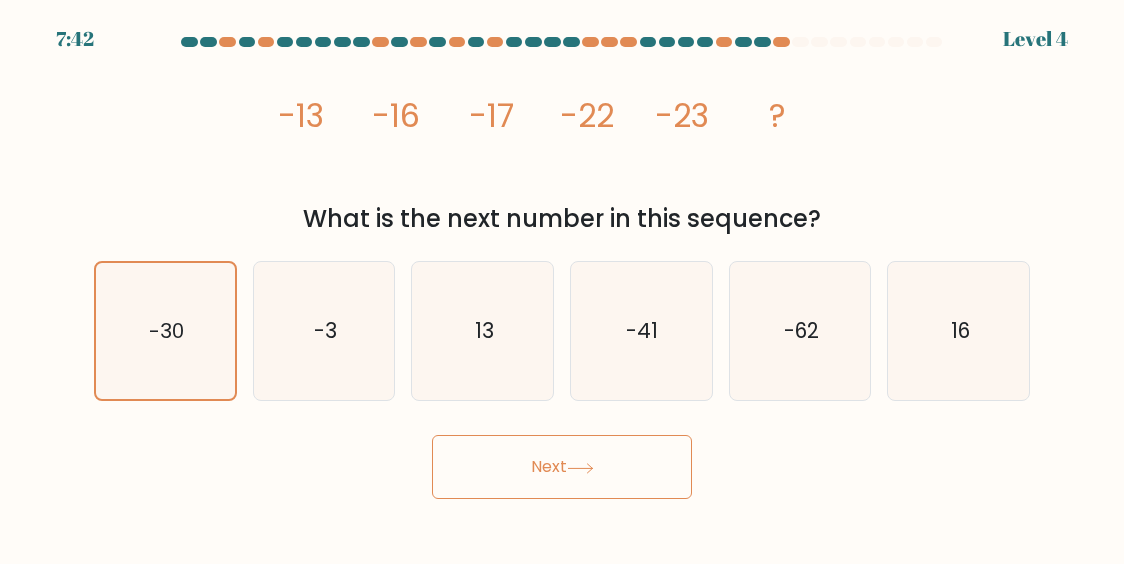 click on "Next" at bounding box center (562, 467) 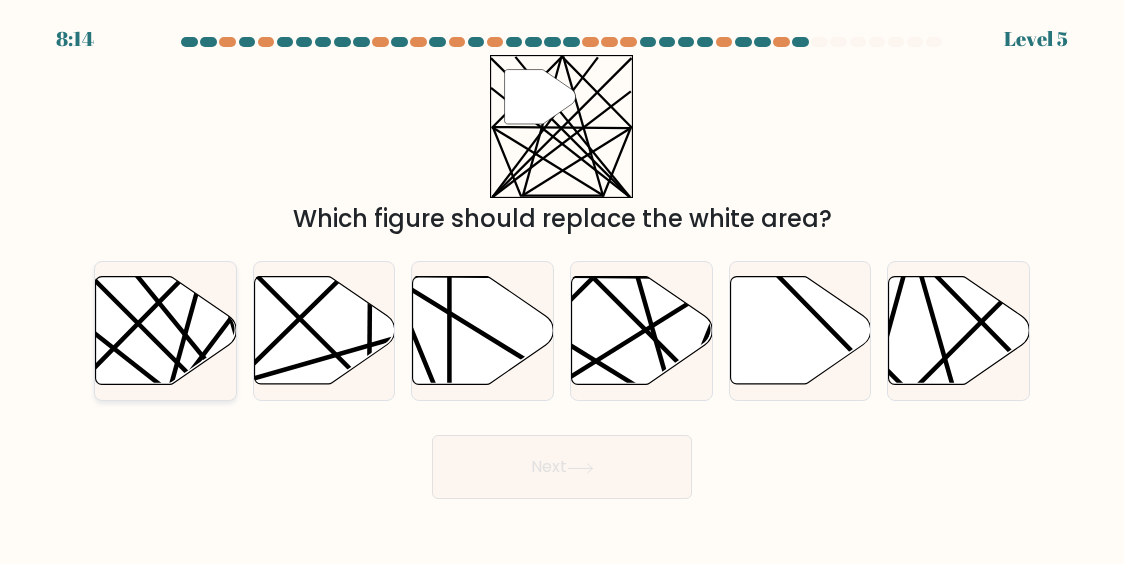click 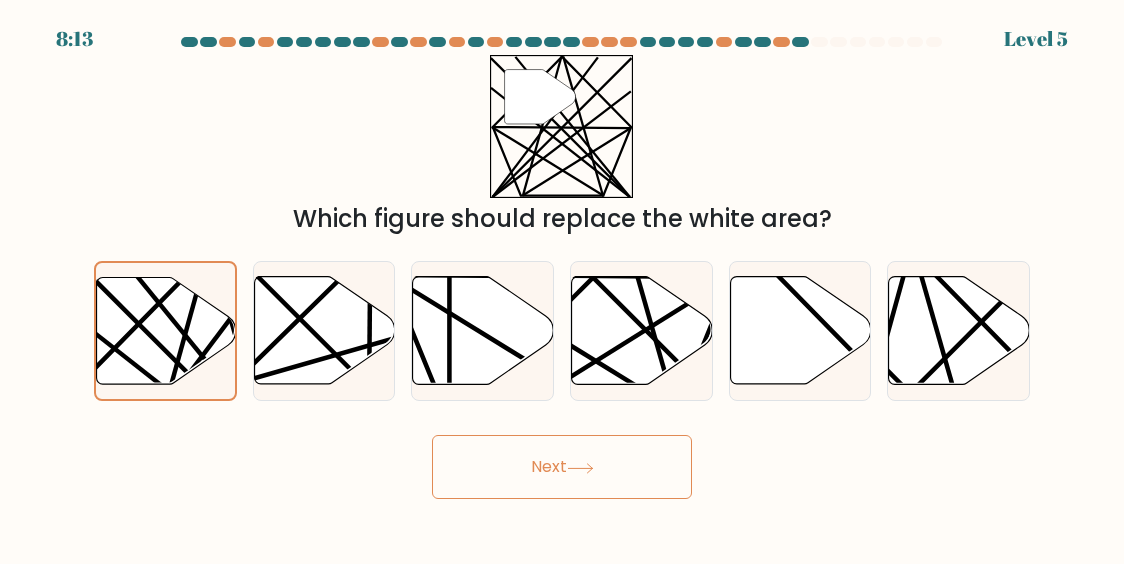 click on "Next" at bounding box center (562, 467) 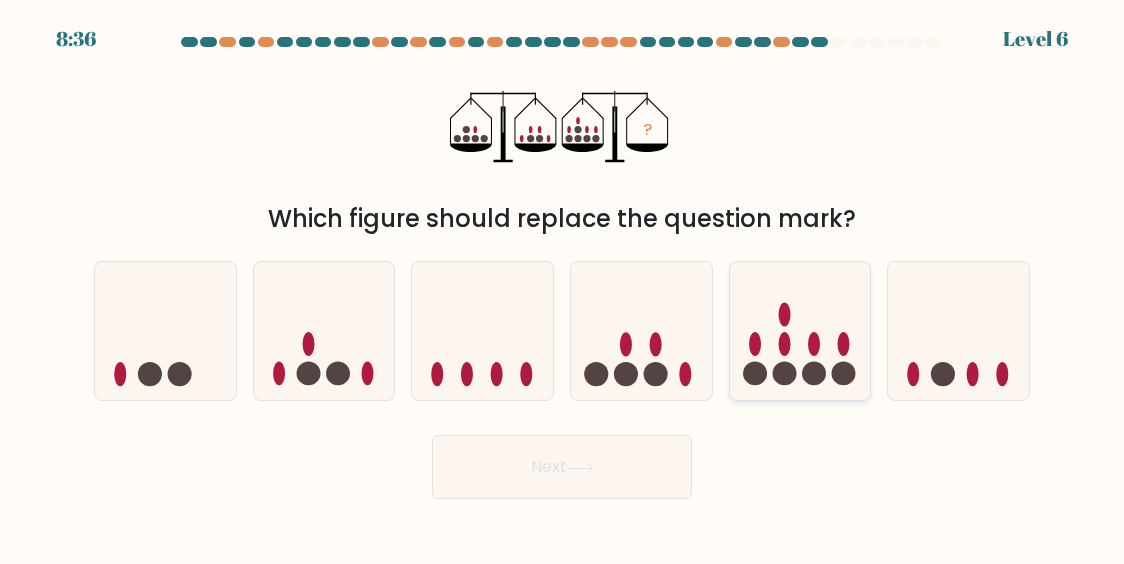 click 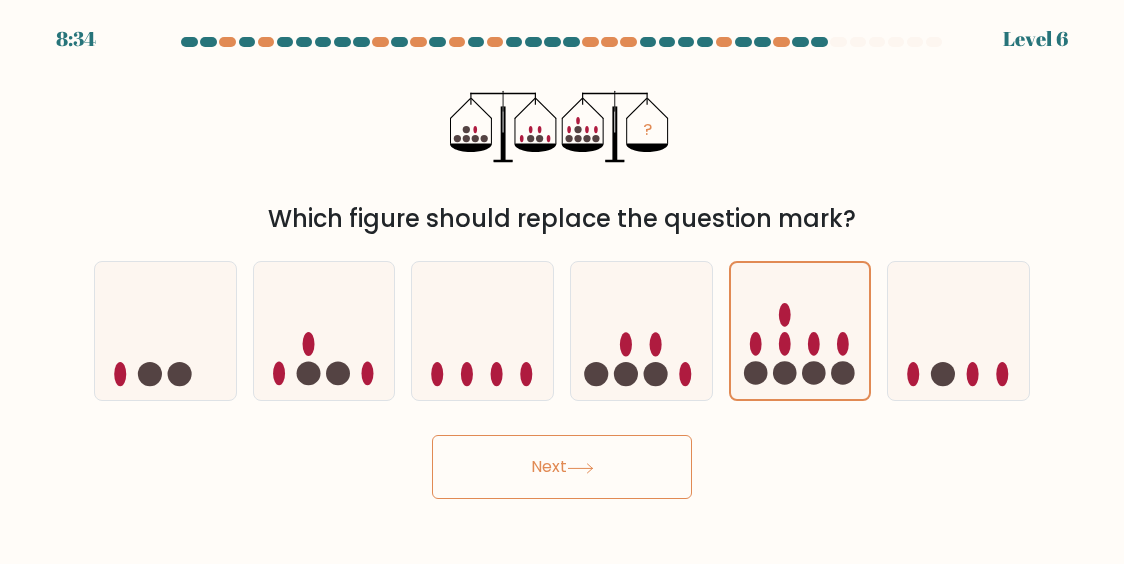 click on "Next" at bounding box center [562, 467] 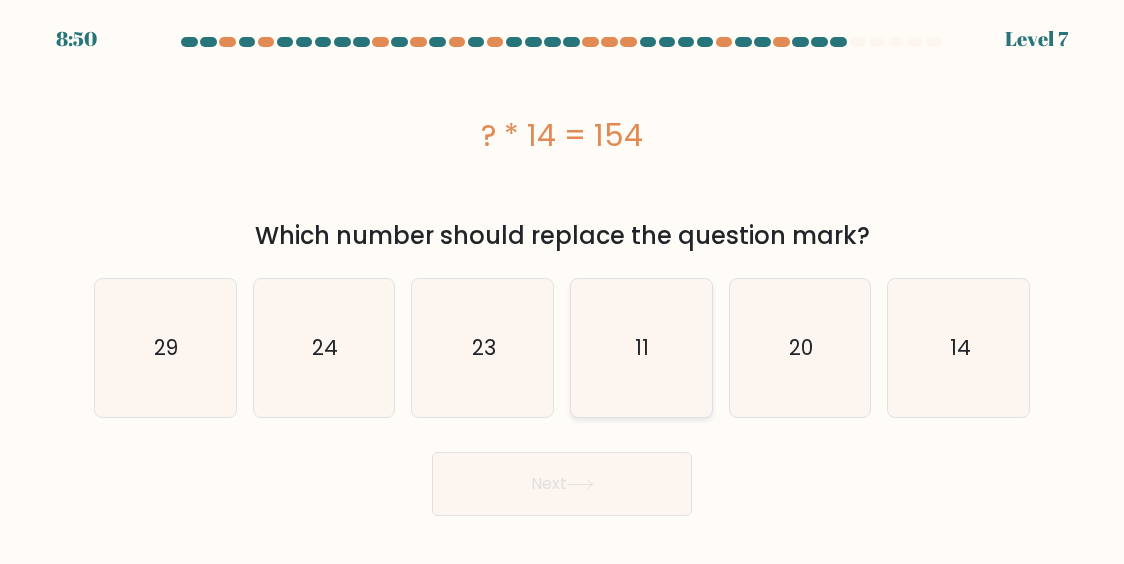 click on "11" 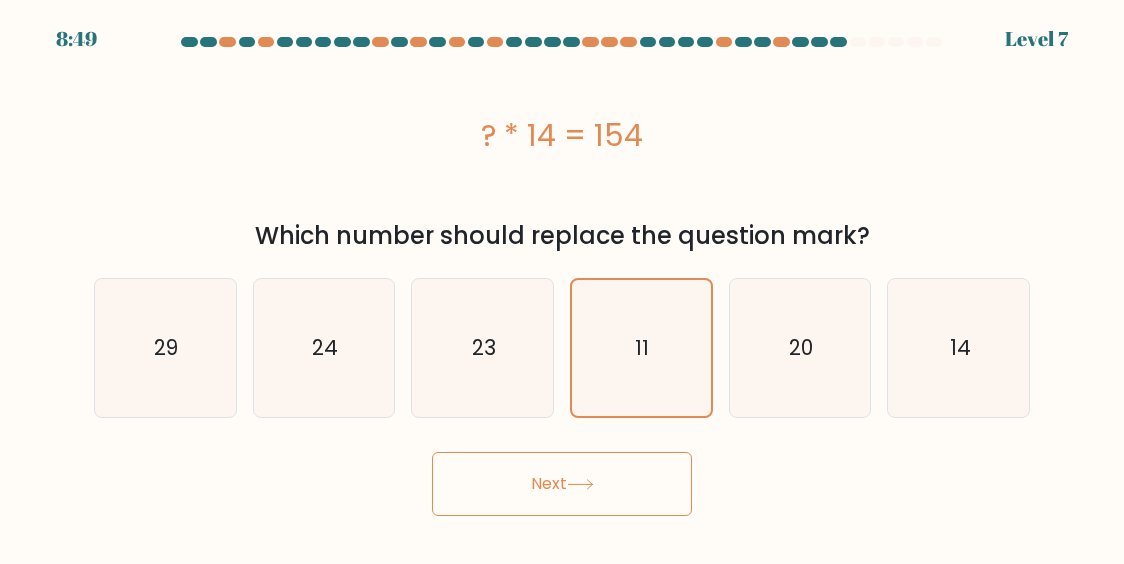 click 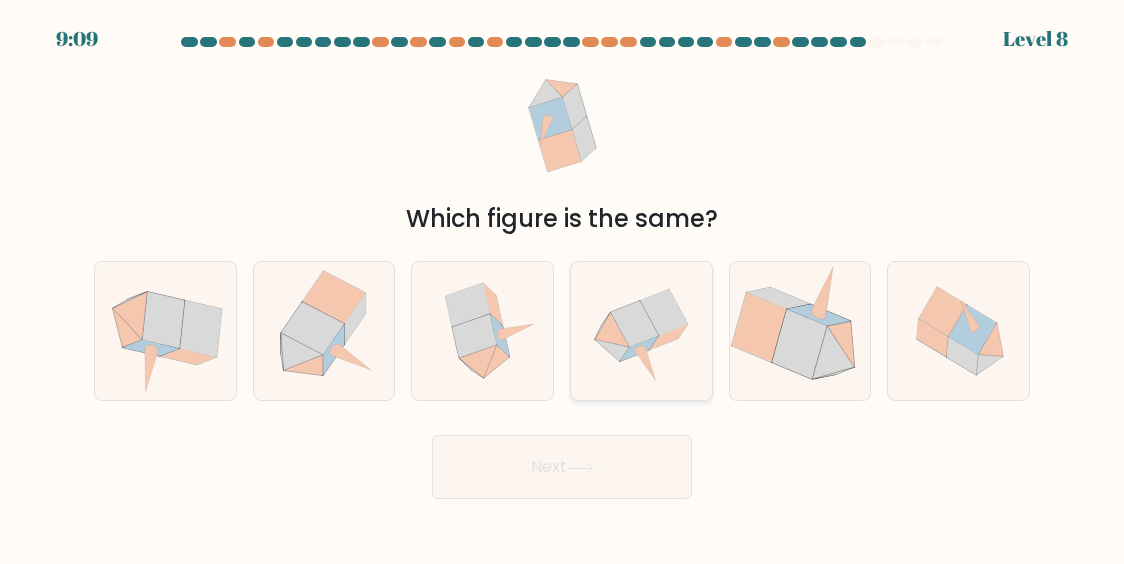 click 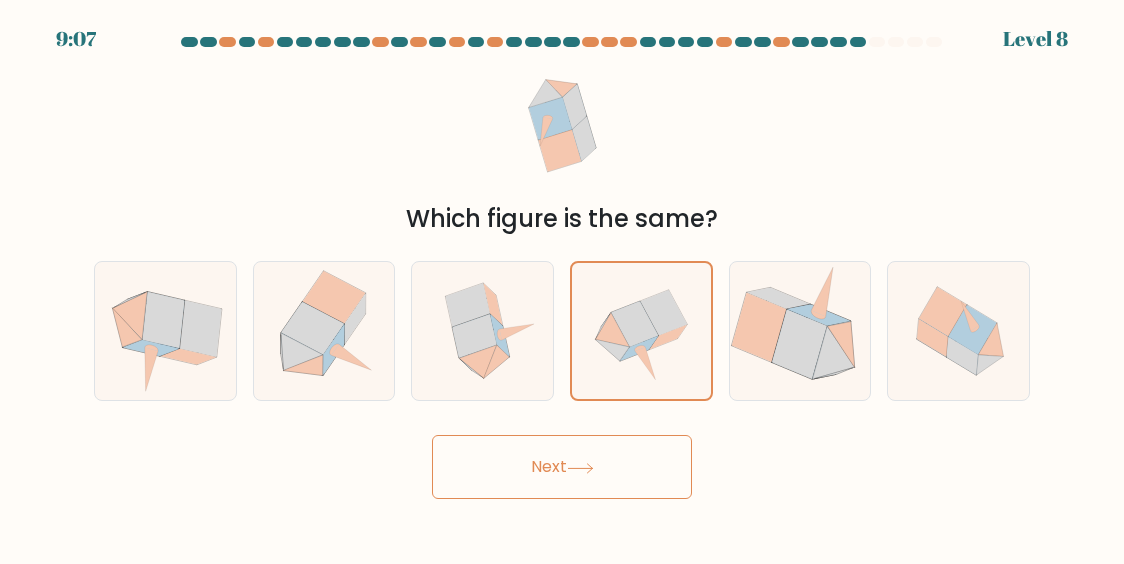 click on "Next" at bounding box center [562, 467] 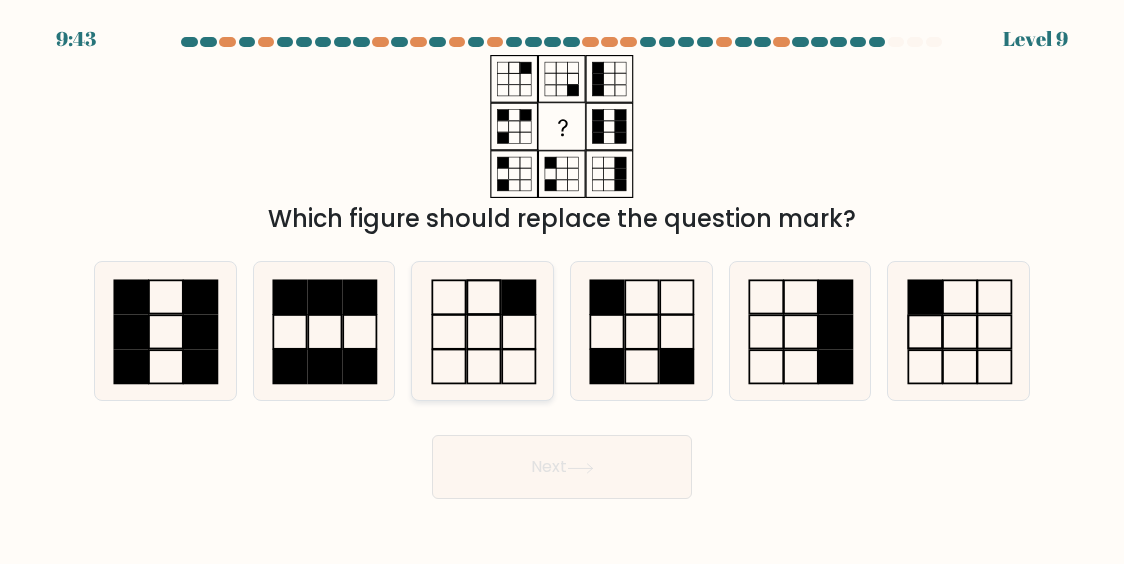 click 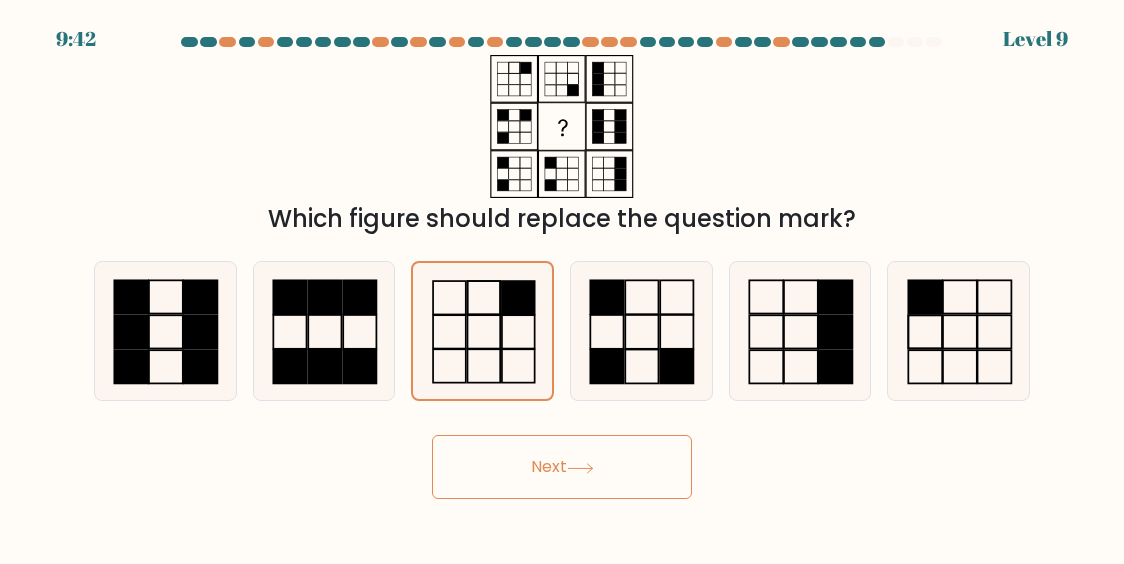 click on "Next" at bounding box center [562, 467] 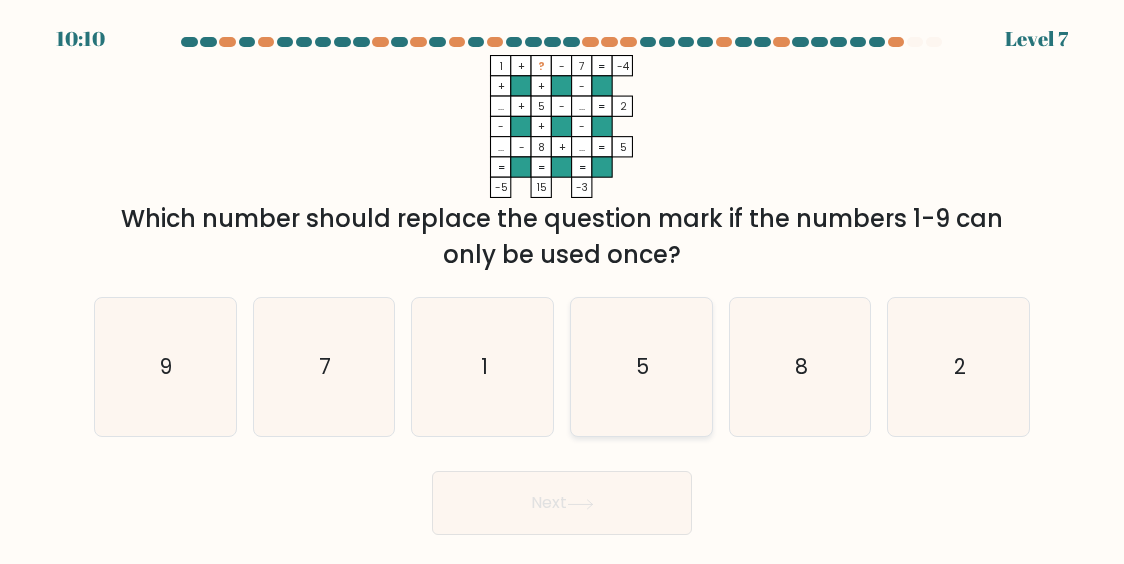 click on "5" 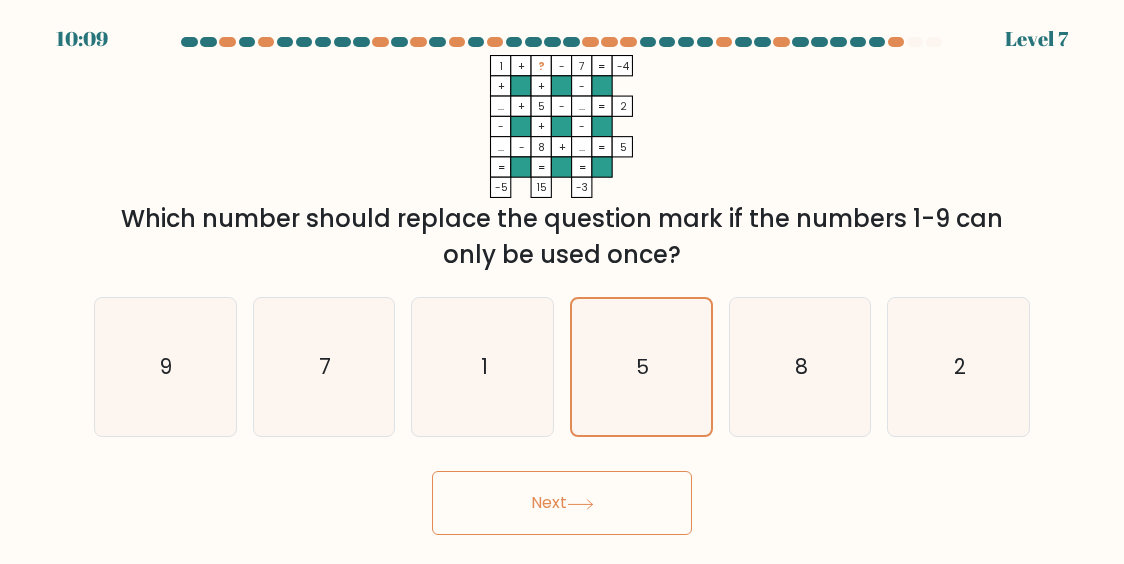 click on "Next" at bounding box center [562, 503] 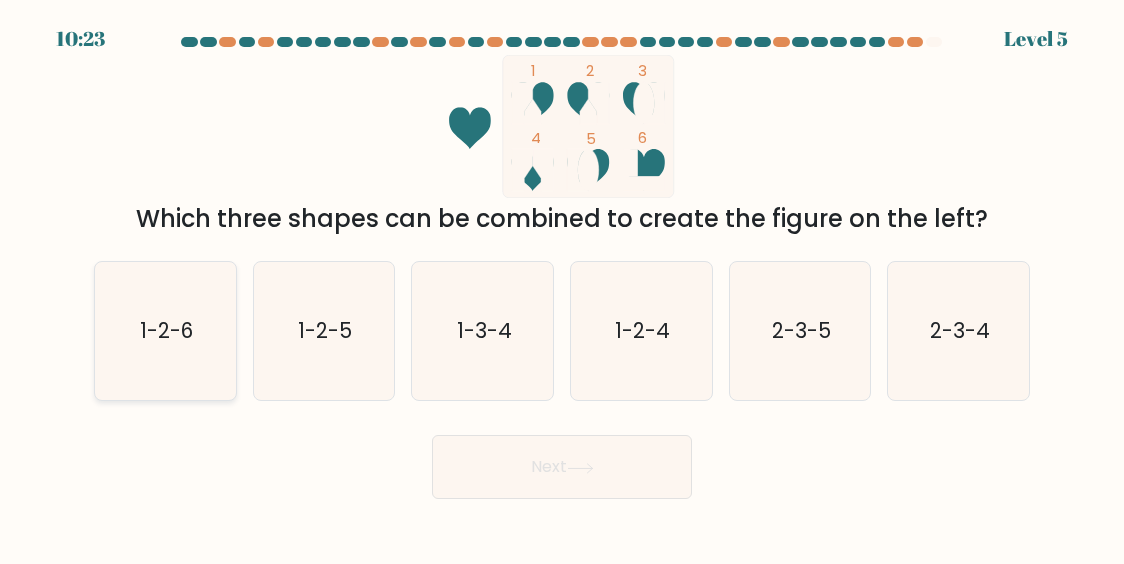 click on "1-2-6" 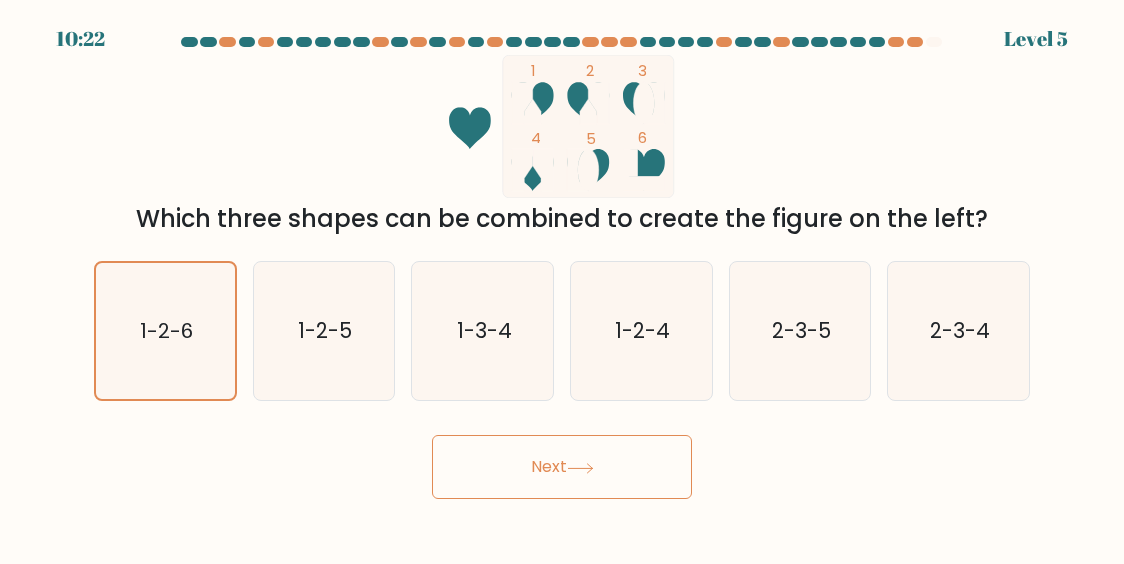 click on "Next" at bounding box center (562, 467) 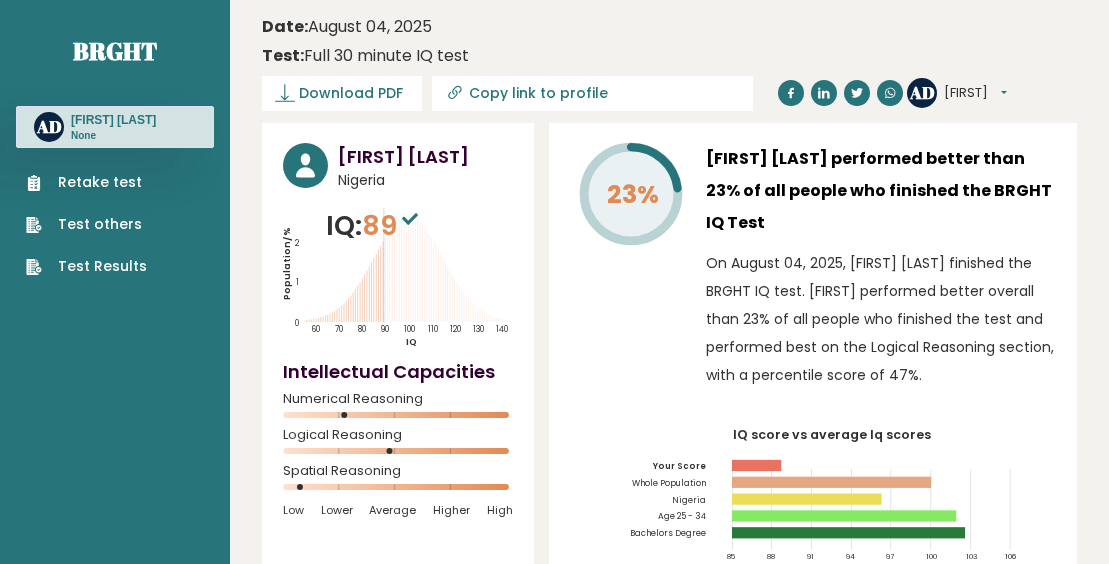 scroll, scrollTop: 0, scrollLeft: 0, axis: both 